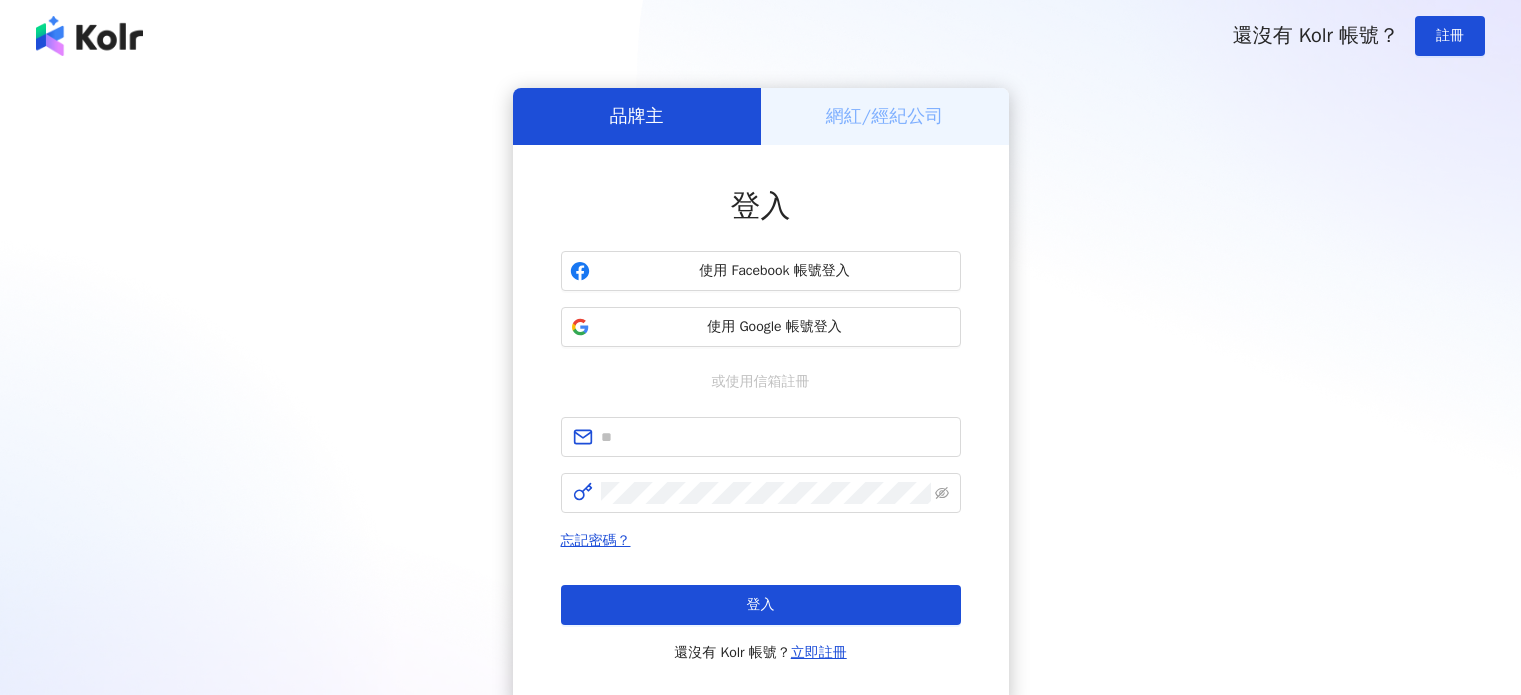 scroll, scrollTop: 0, scrollLeft: 0, axis: both 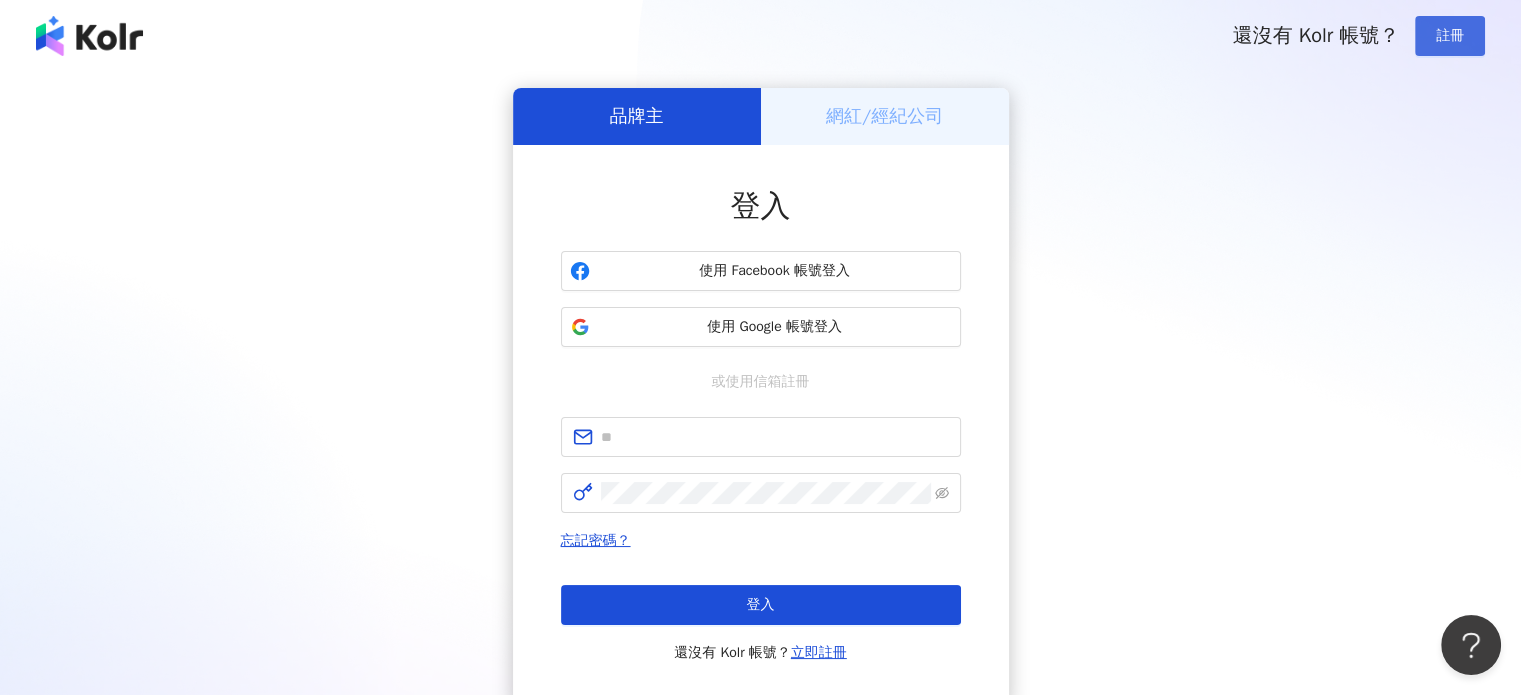 click on "註冊" at bounding box center (1450, 36) 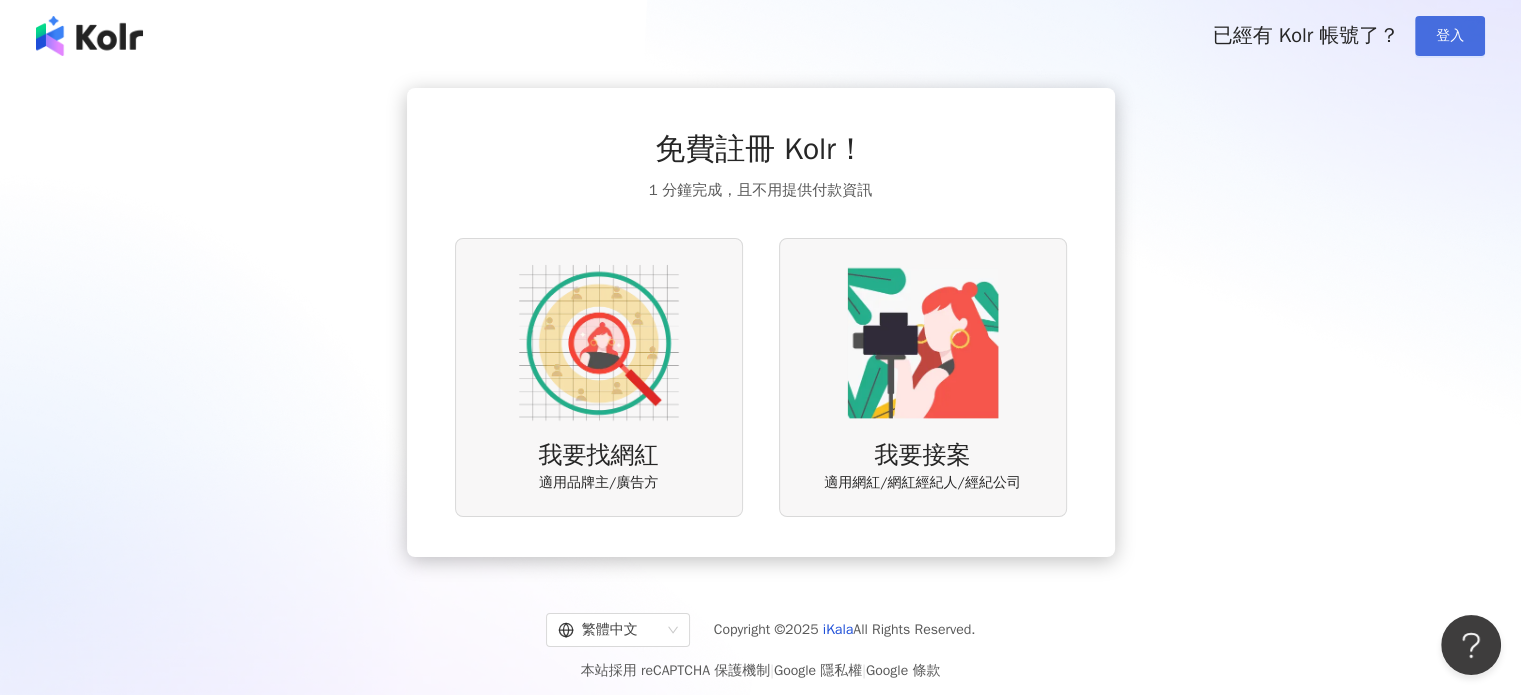 click on "登入" at bounding box center (1450, 36) 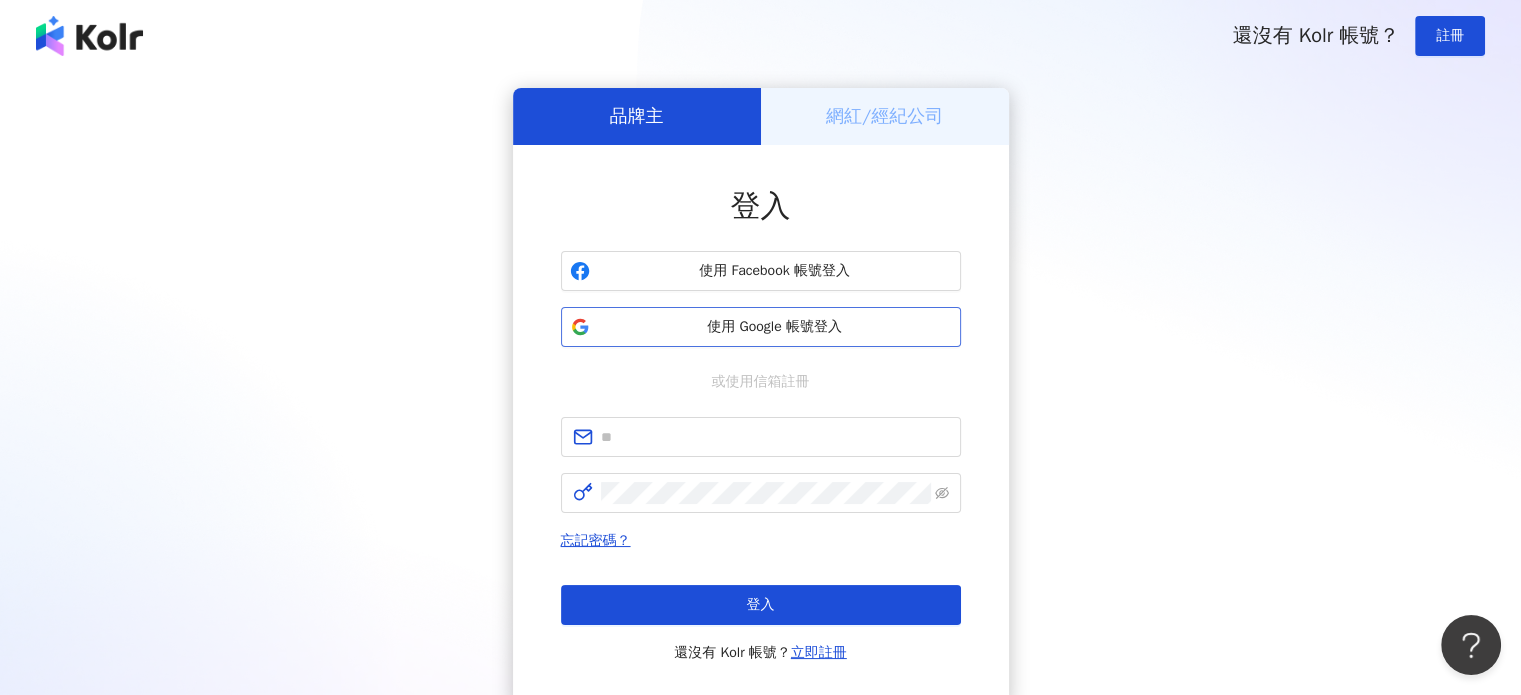 click on "使用 Google 帳號登入" at bounding box center (775, 327) 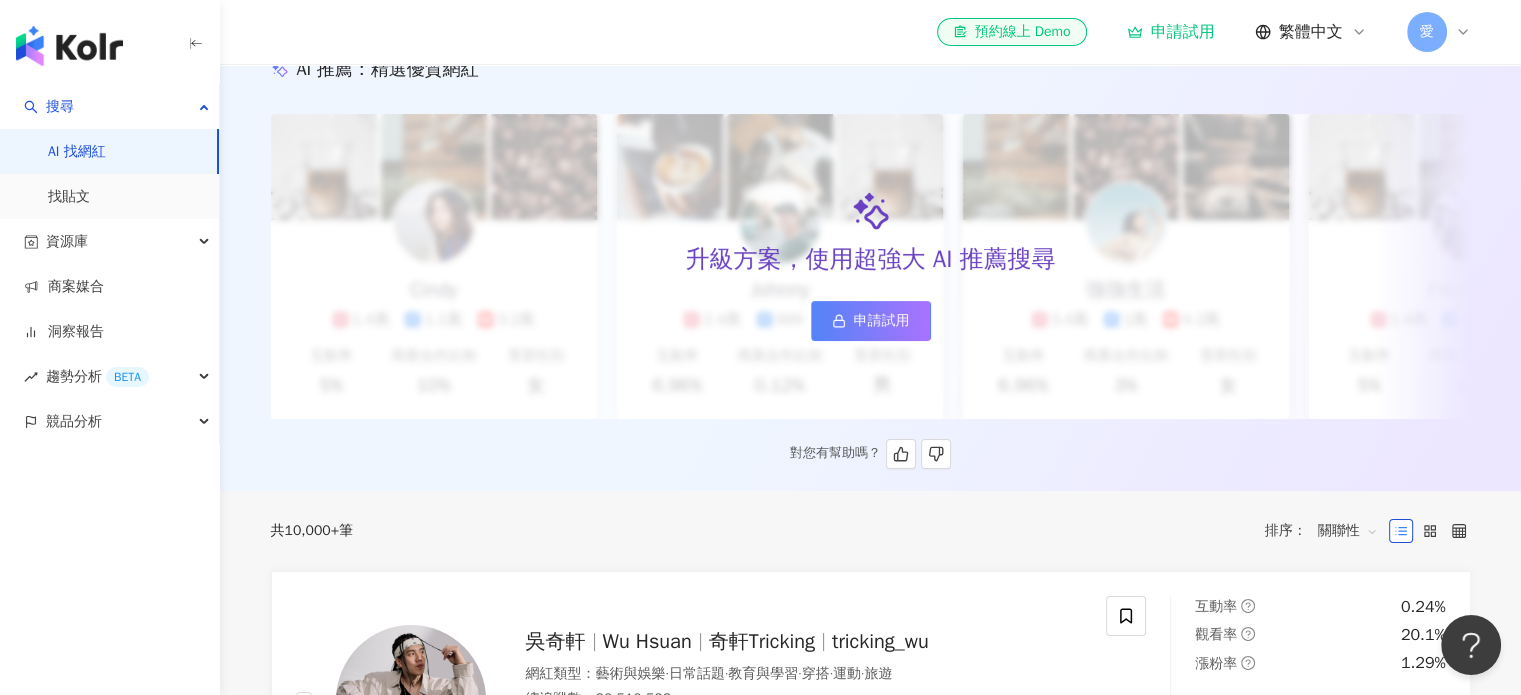 scroll, scrollTop: 0, scrollLeft: 0, axis: both 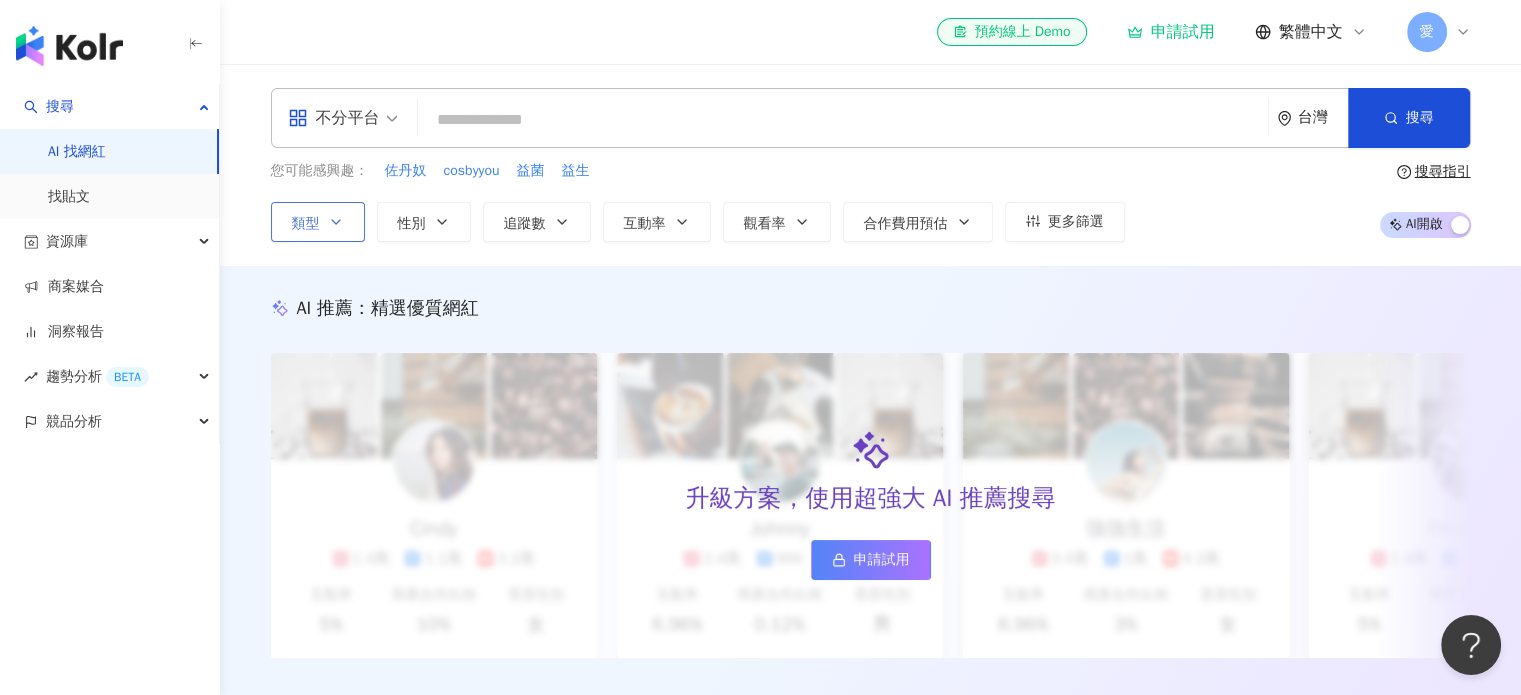 click on "類型" at bounding box center (318, 222) 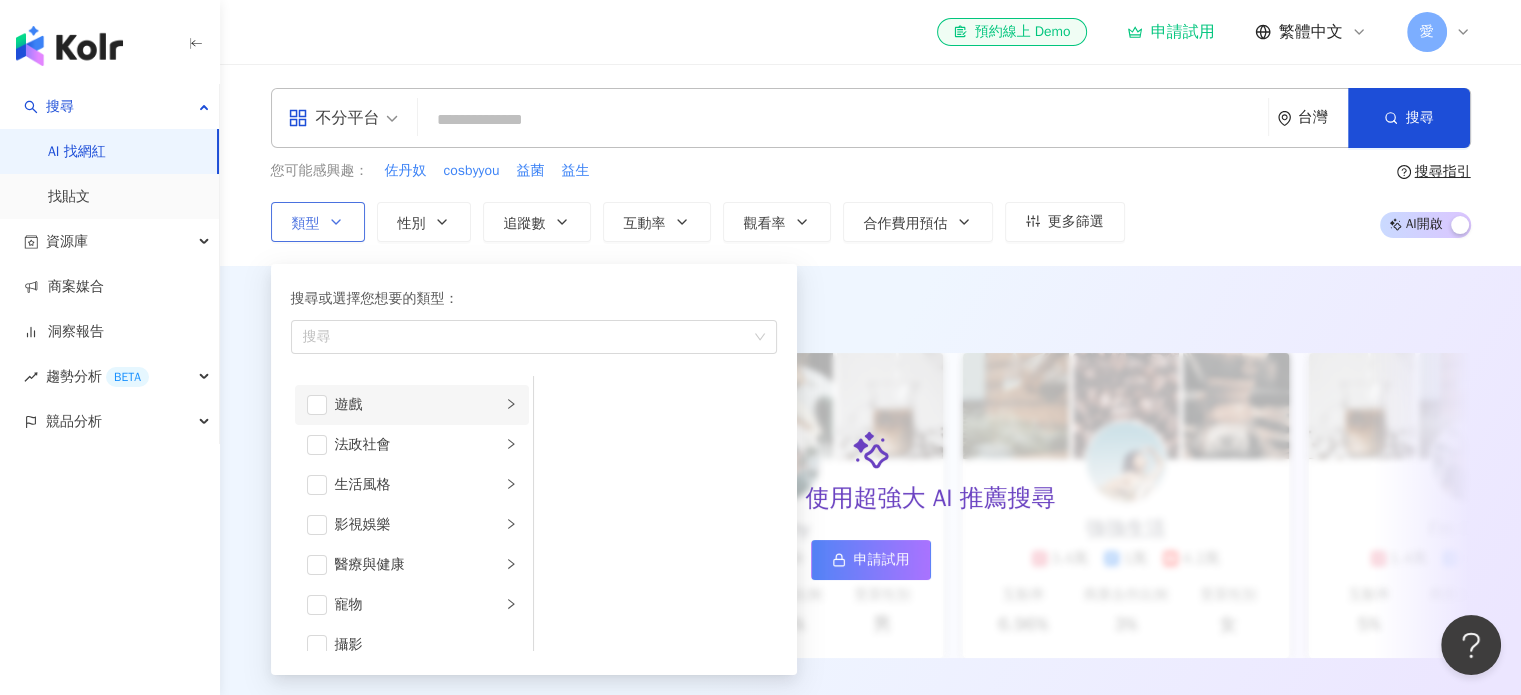 scroll, scrollTop: 400, scrollLeft: 0, axis: vertical 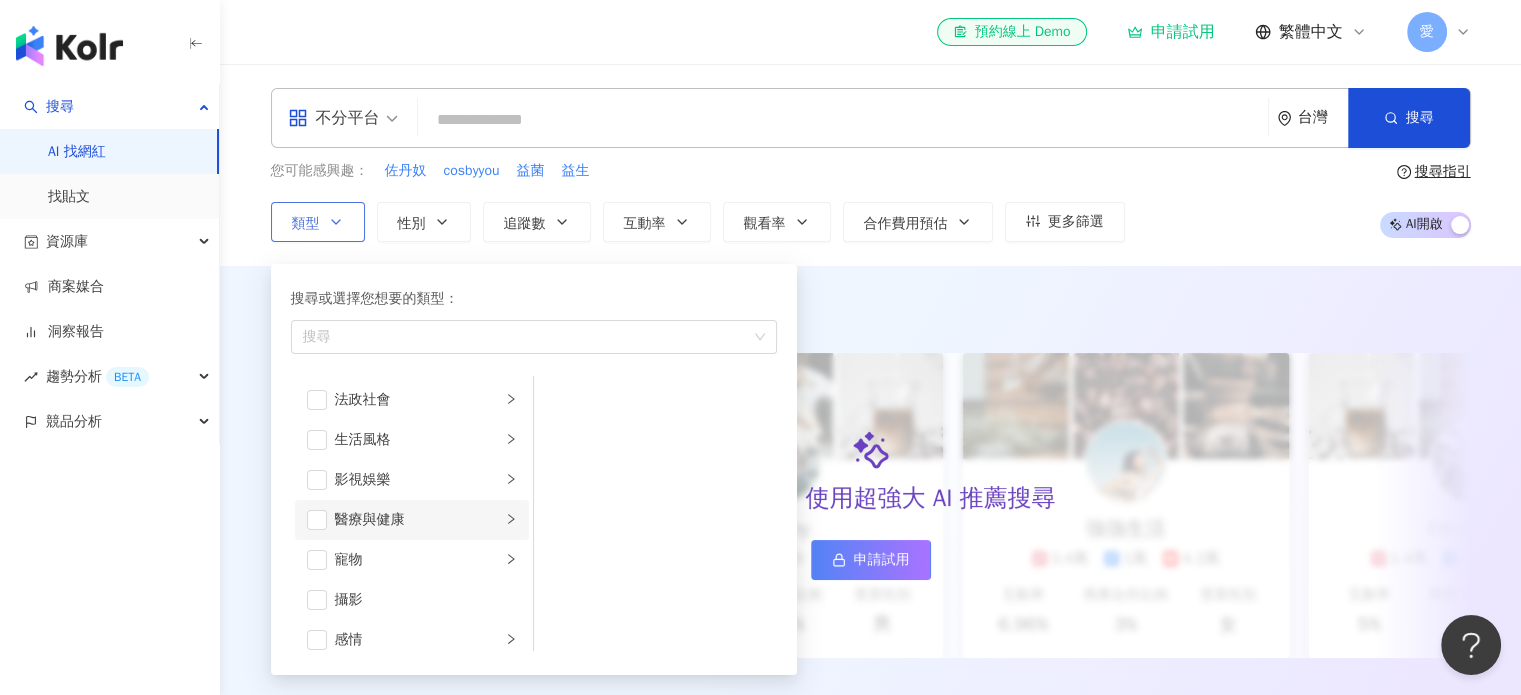 click on "醫療與健康" at bounding box center (412, 520) 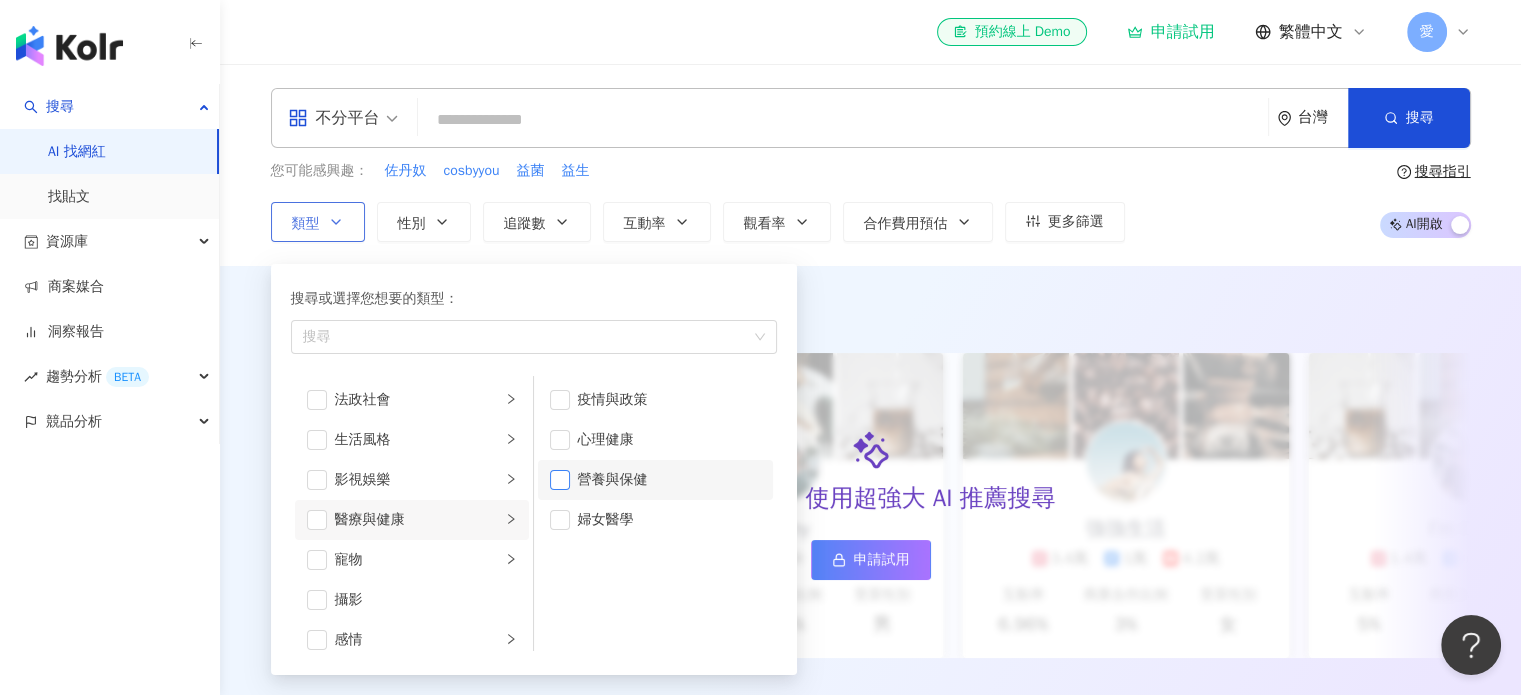 click at bounding box center (560, 480) 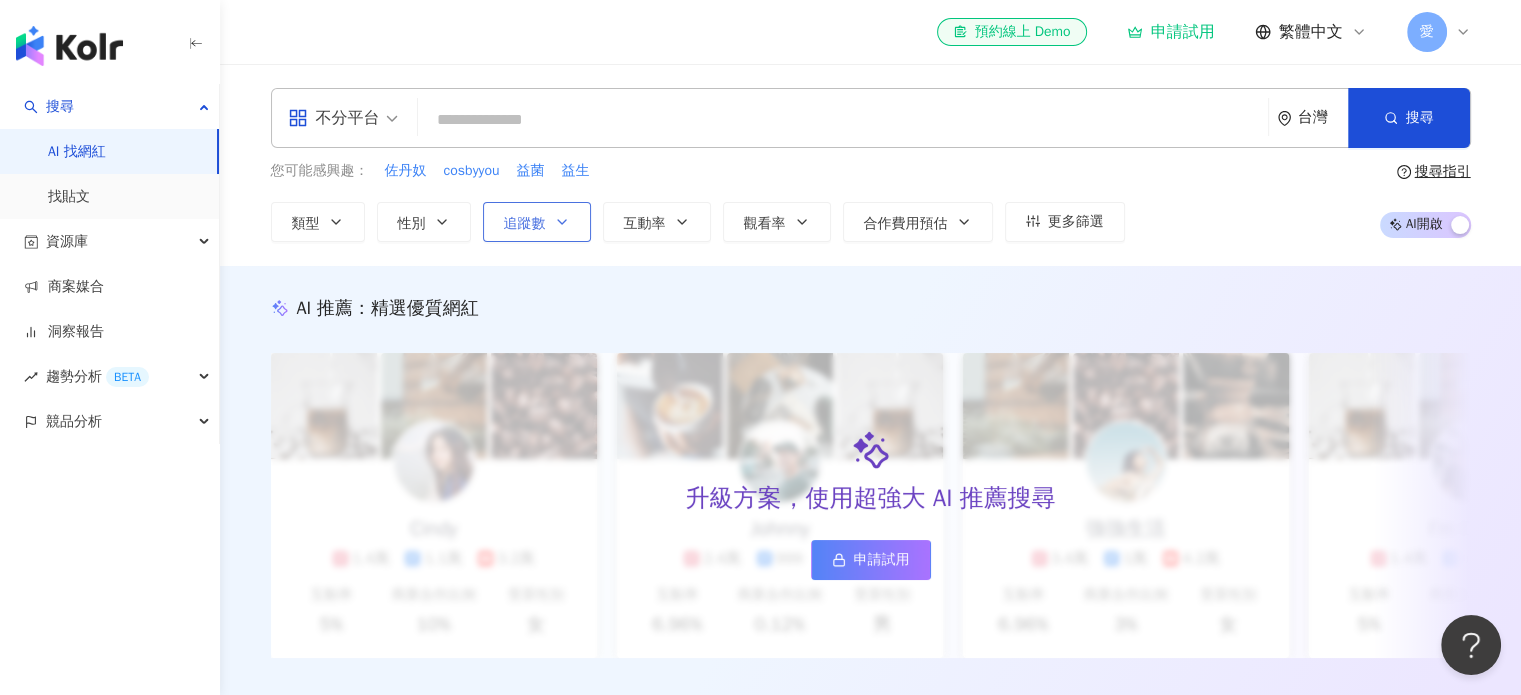 click on "追蹤數" at bounding box center (537, 222) 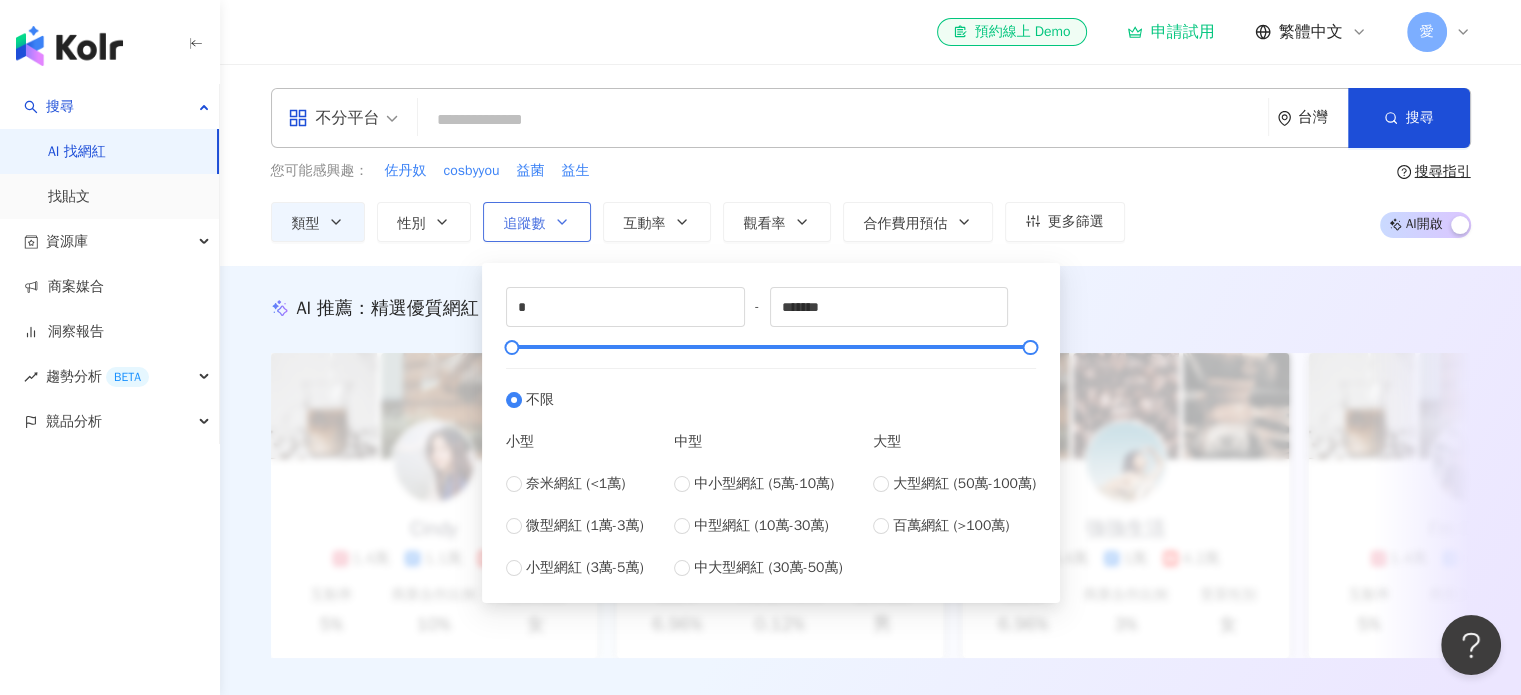 click on "追蹤數" at bounding box center [537, 222] 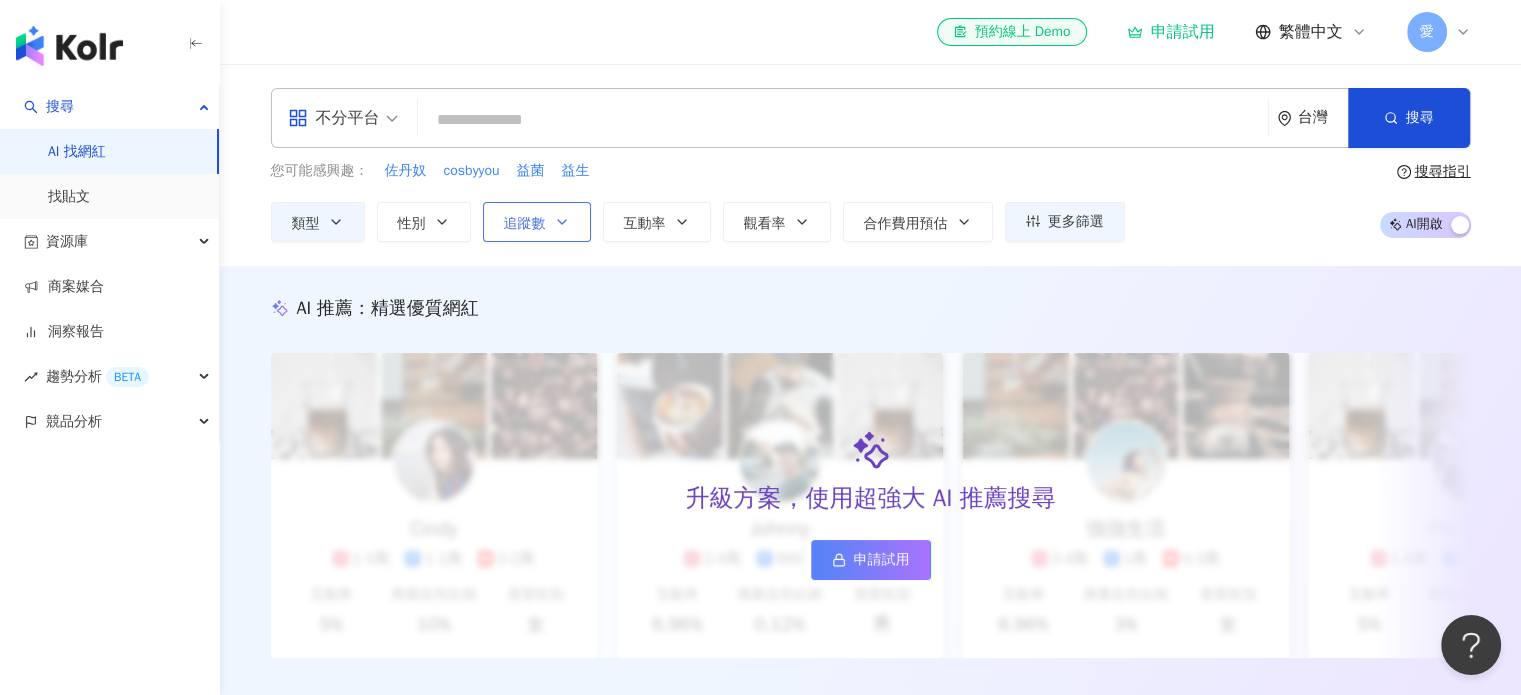 click on "追蹤數" at bounding box center (537, 222) 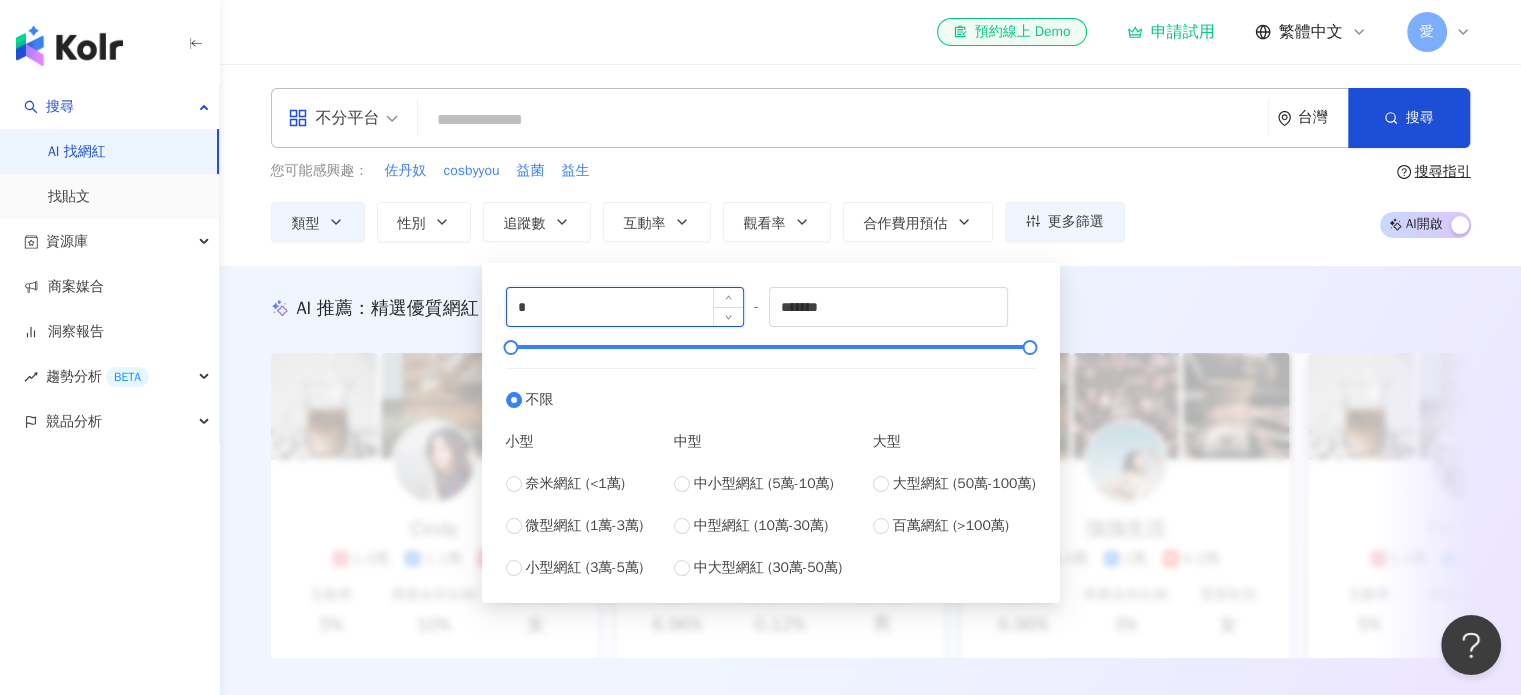 click on "*" at bounding box center [625, 307] 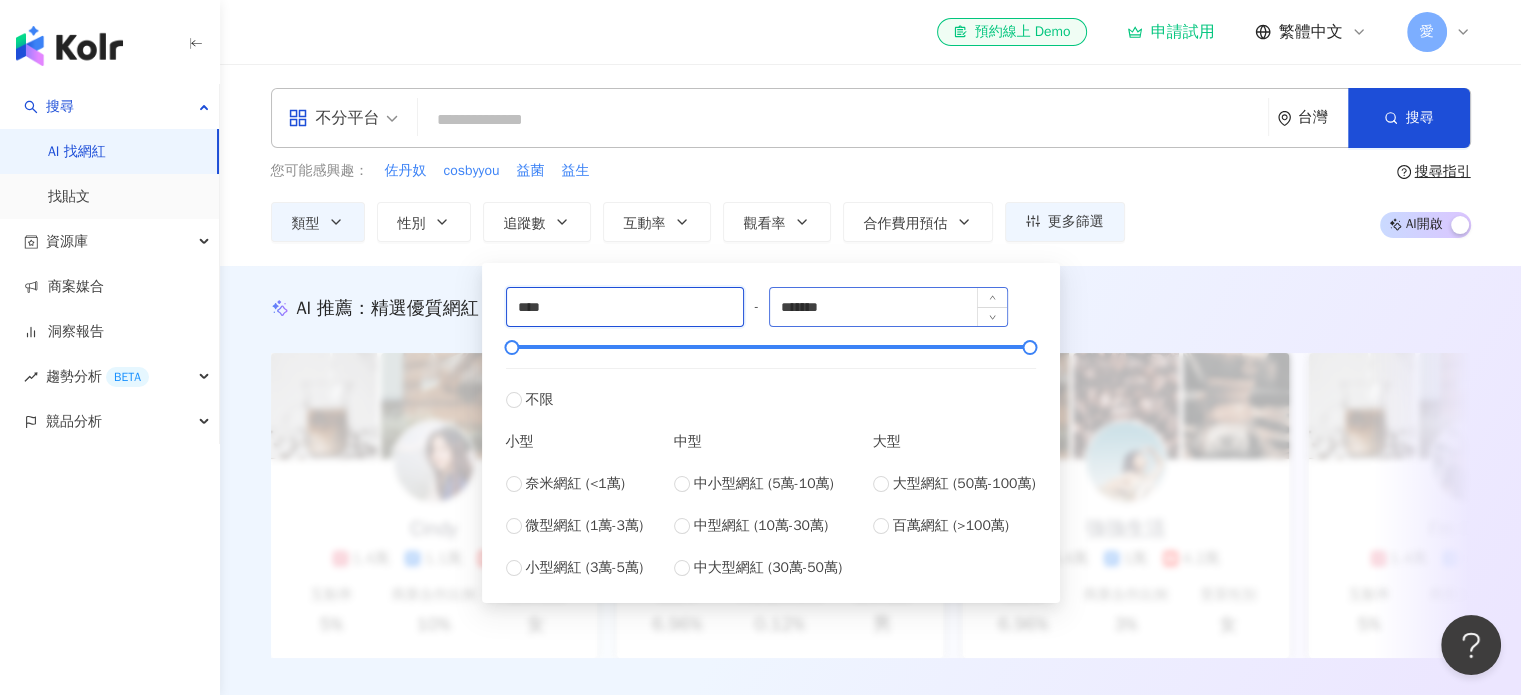 type on "****" 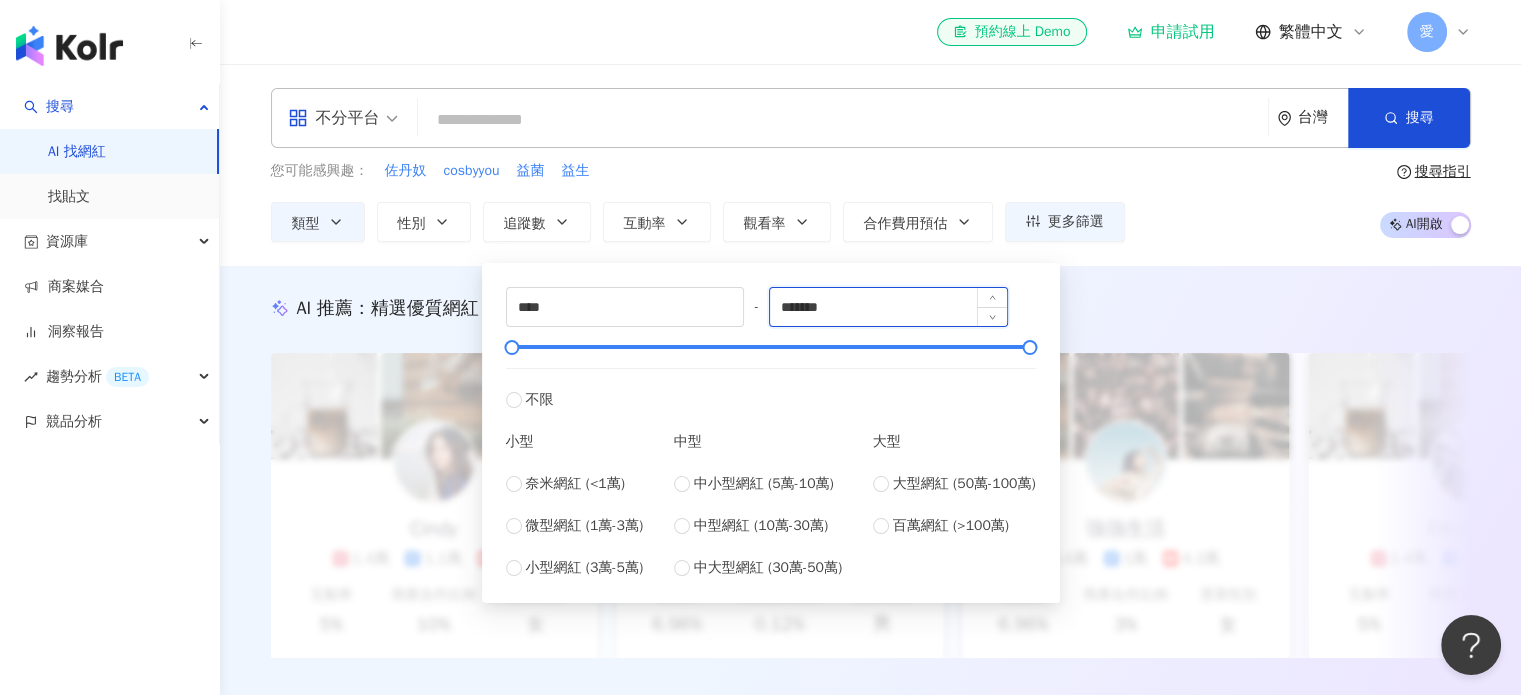 click on "*******" at bounding box center (888, 307) 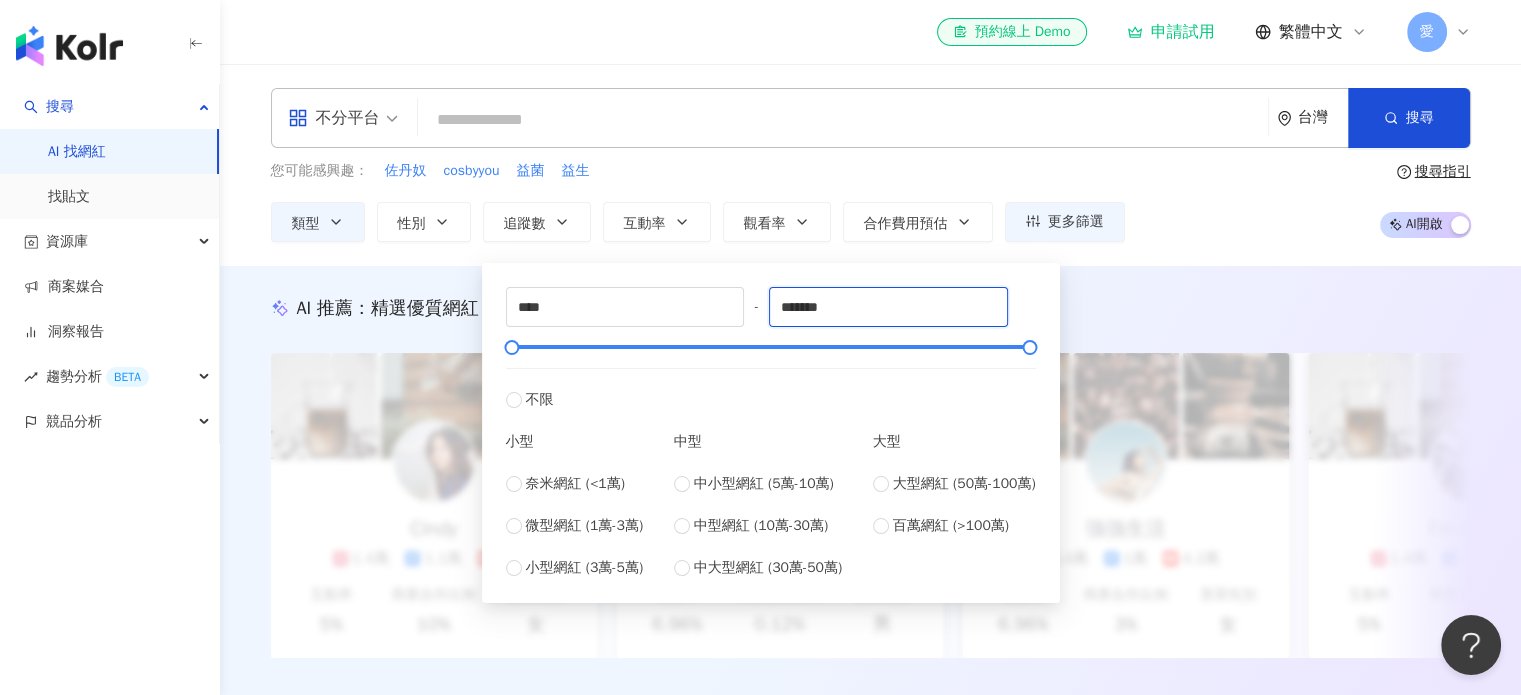 drag, startPoint x: 846, startPoint y: 295, endPoint x: 763, endPoint y: 311, distance: 84.5281 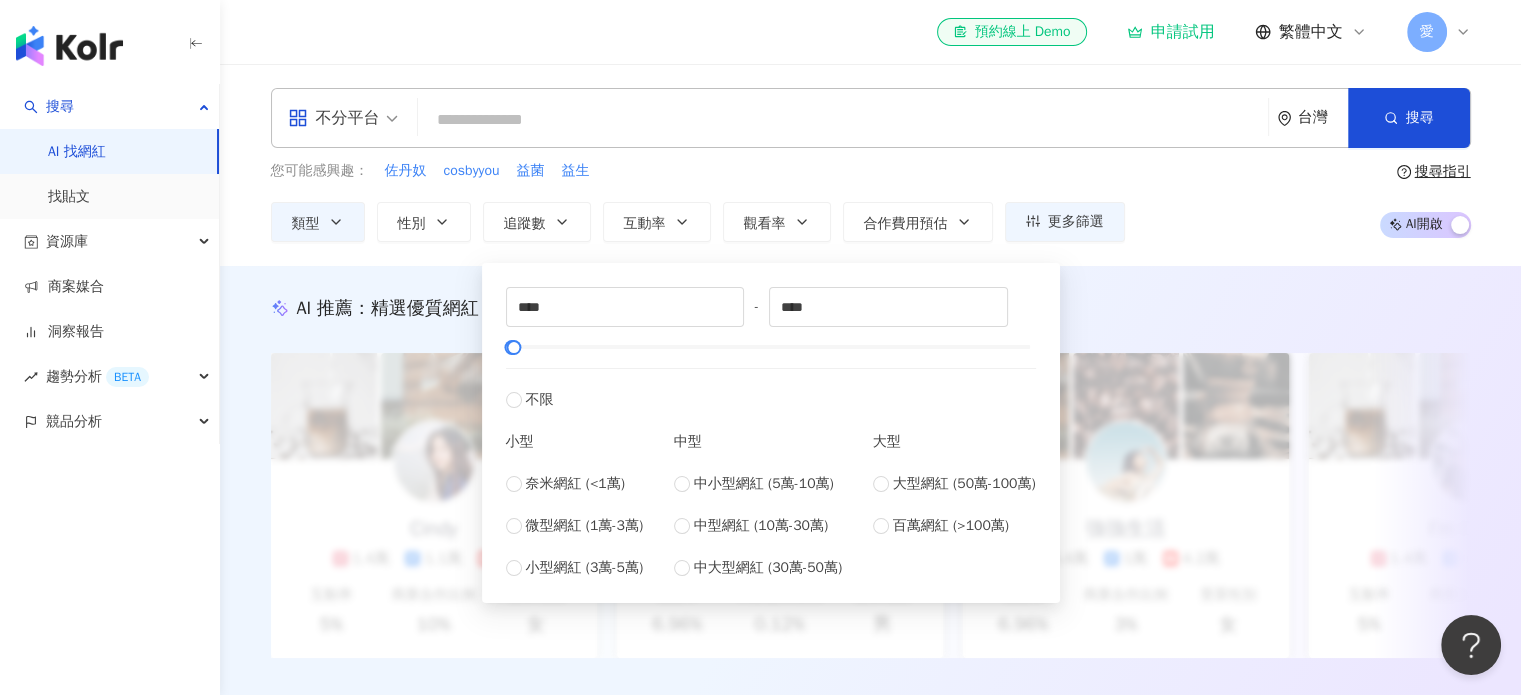 click on "您可能感興趣： 佐丹奴  cosbyyou  益菌  益生  類型 性別 追蹤數 互動率 觀看率 合作費用預估  更多篩選 ****  -  **** 不限 小型 奈米網紅 (<1萬) 微型網紅 (1萬-3萬) 小型網紅 (3萬-5萬) 中型 中小型網紅 (5萬-10萬) 中型網紅 (10萬-30萬) 中大型網紅 (30萬-50萬) 大型 大型網紅 (50萬-100萬) 百萬網紅 (>100萬) 搜尋指引 AI  開啟 AI  關閉" at bounding box center [871, 201] 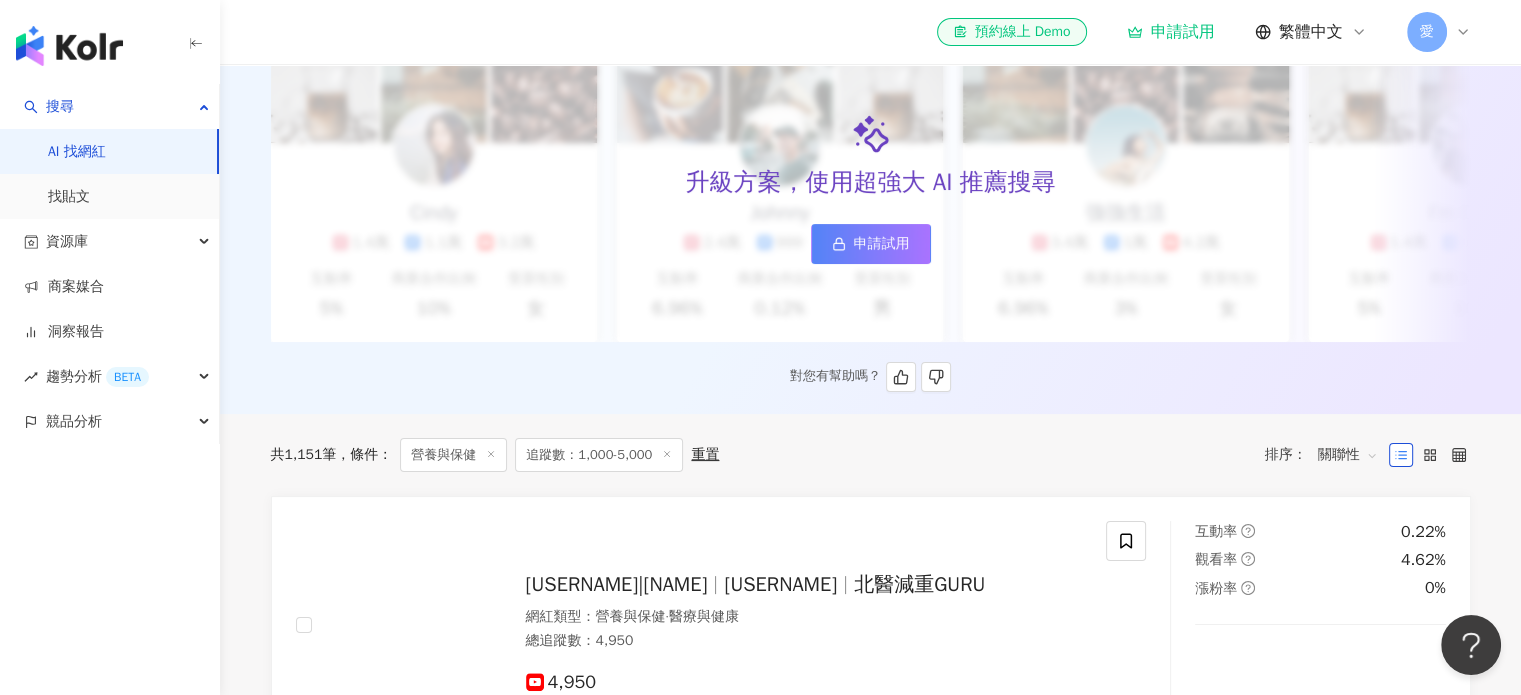 scroll, scrollTop: 500, scrollLeft: 0, axis: vertical 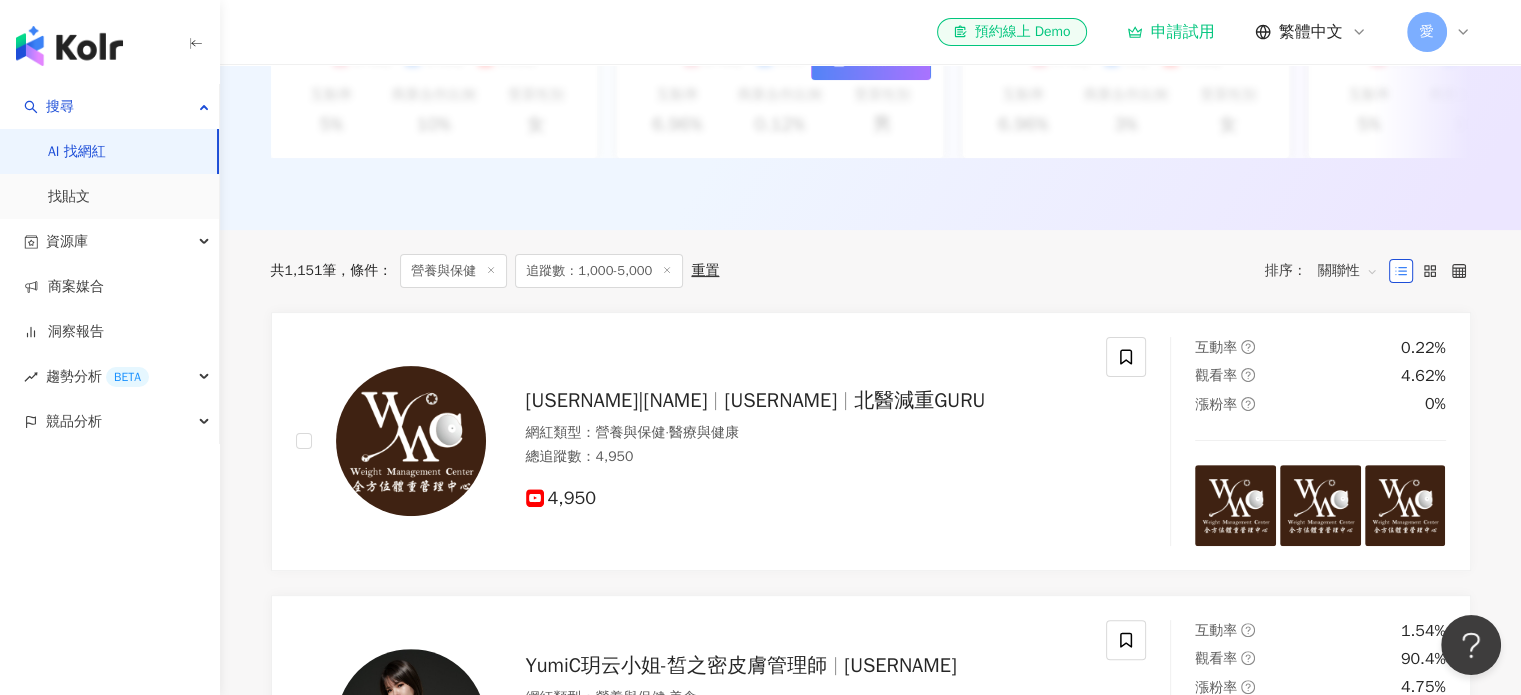 click on "營養與保健" at bounding box center [453, 271] 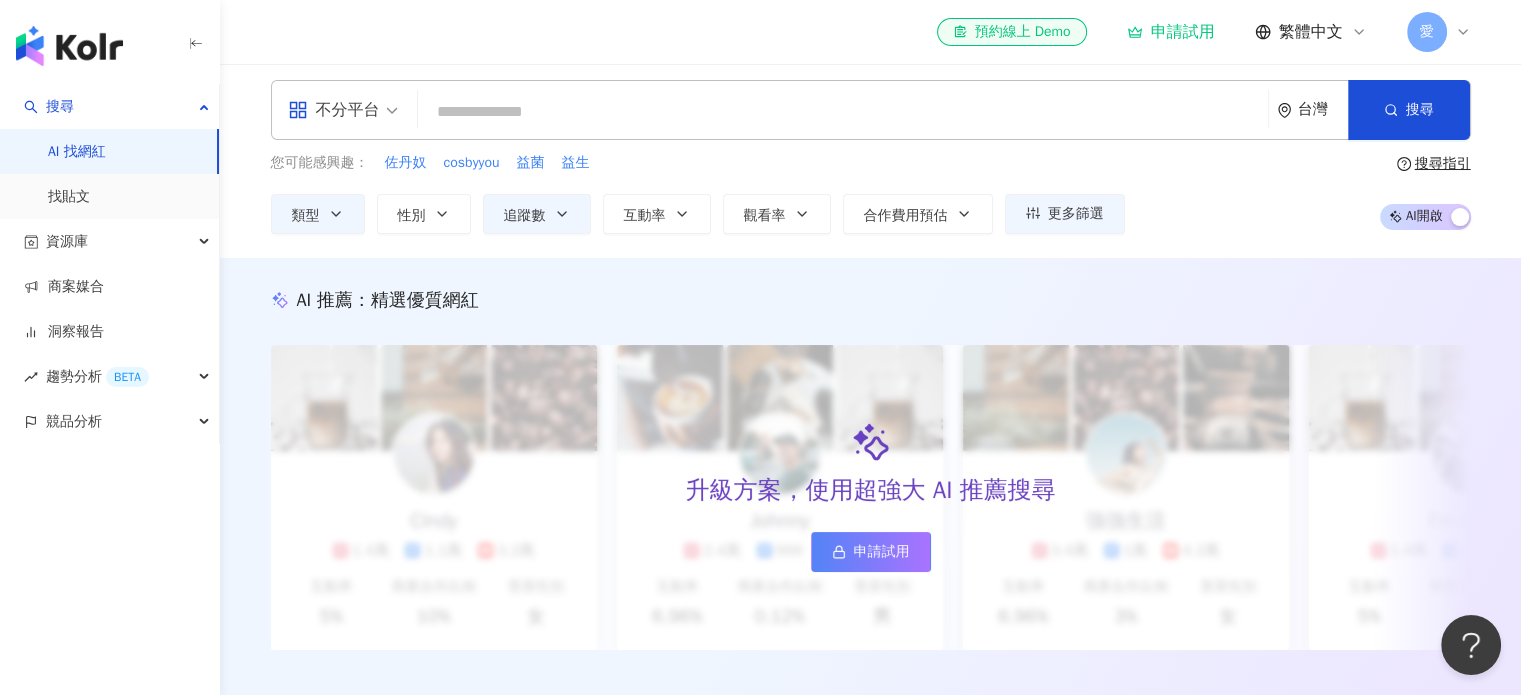 scroll, scrollTop: 0, scrollLeft: 0, axis: both 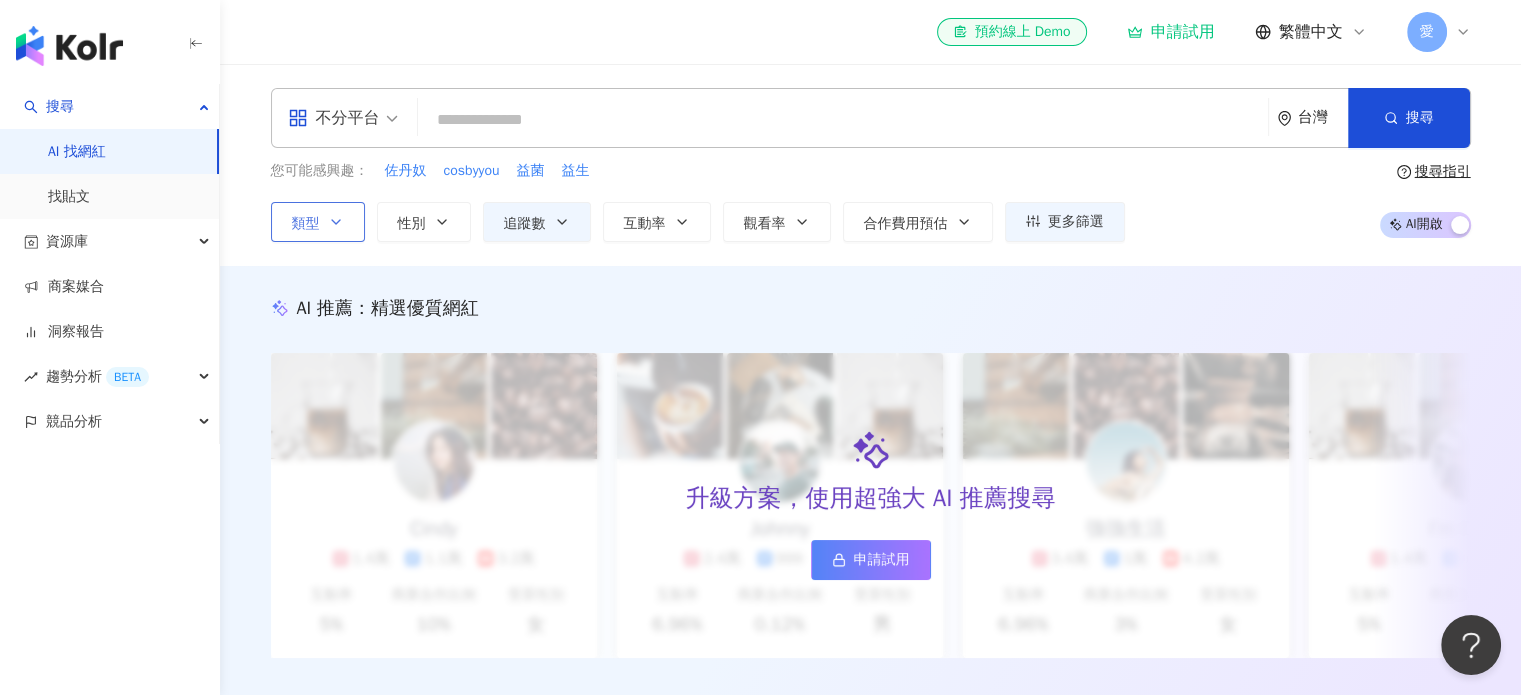 click on "類型" at bounding box center [318, 222] 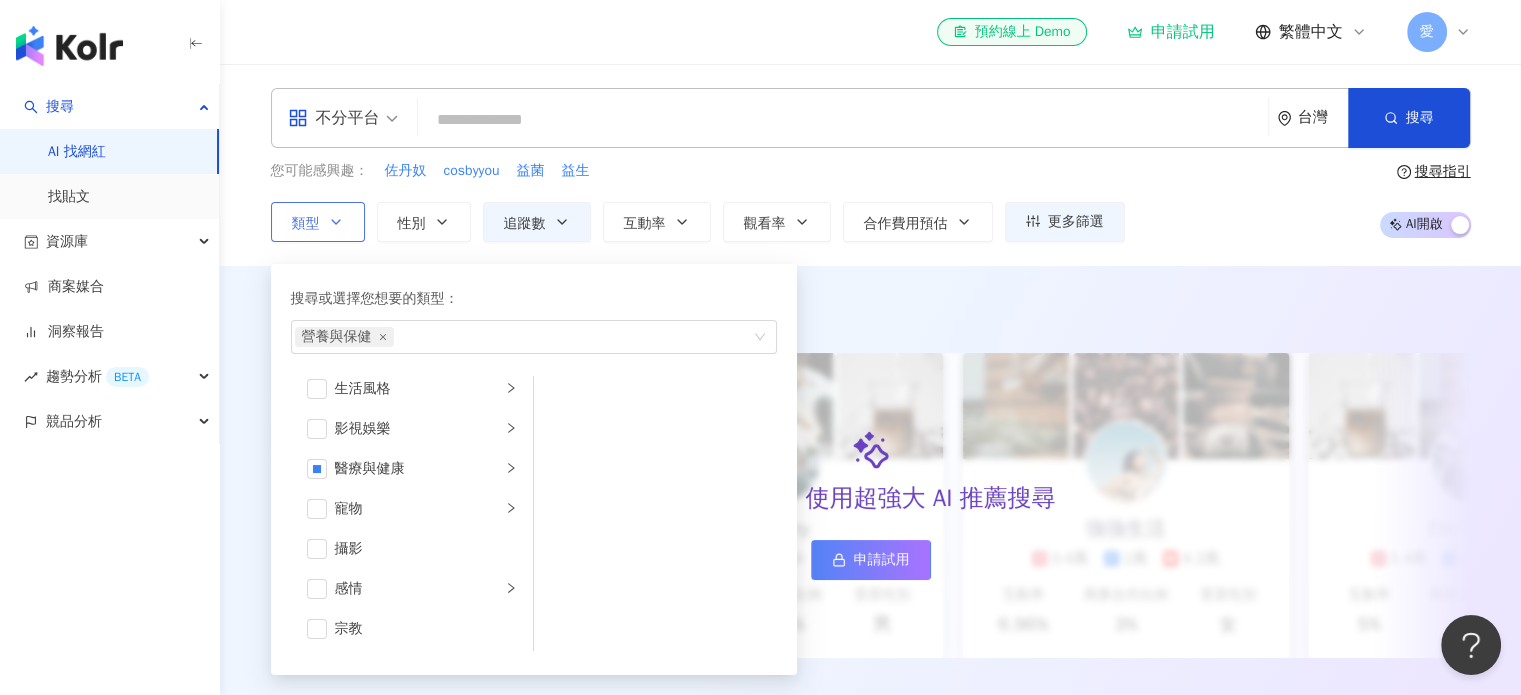 scroll, scrollTop: 500, scrollLeft: 0, axis: vertical 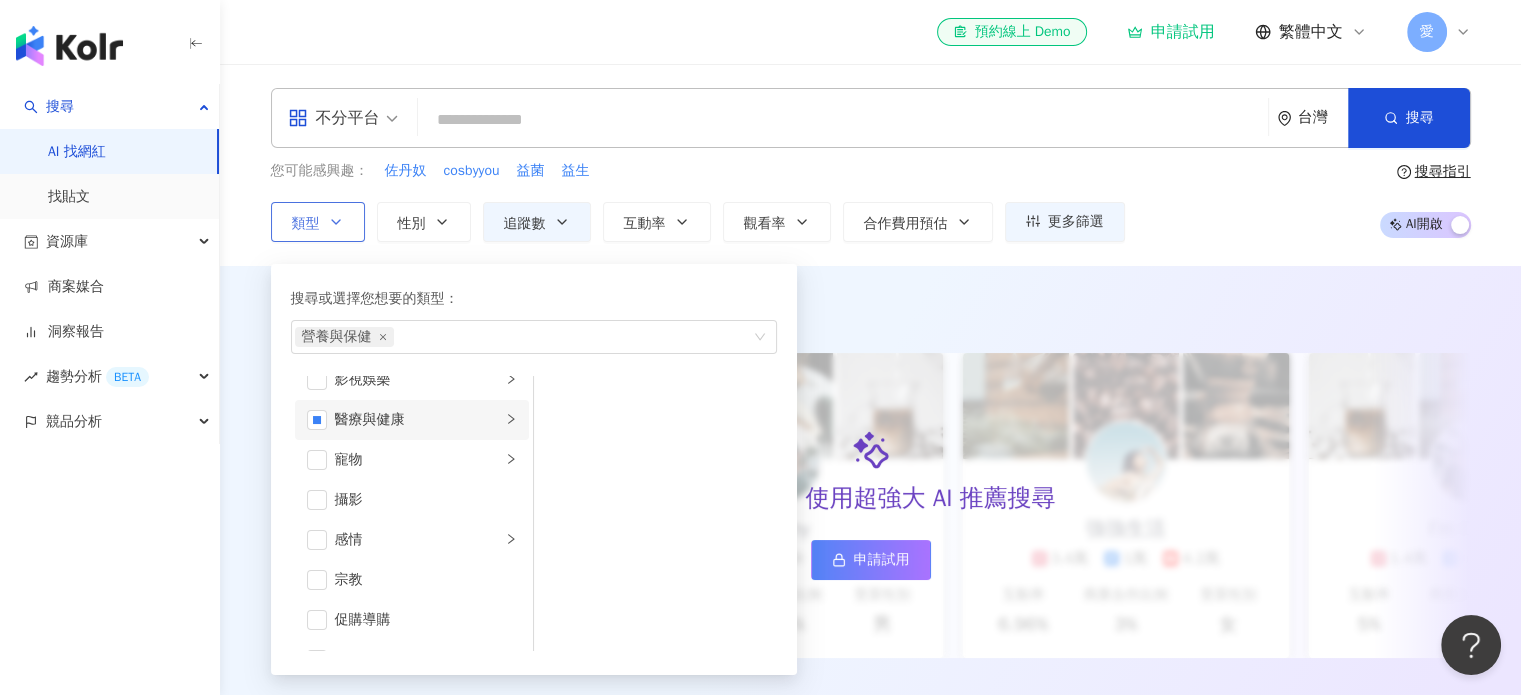 click on "醫療與健康" at bounding box center [418, 420] 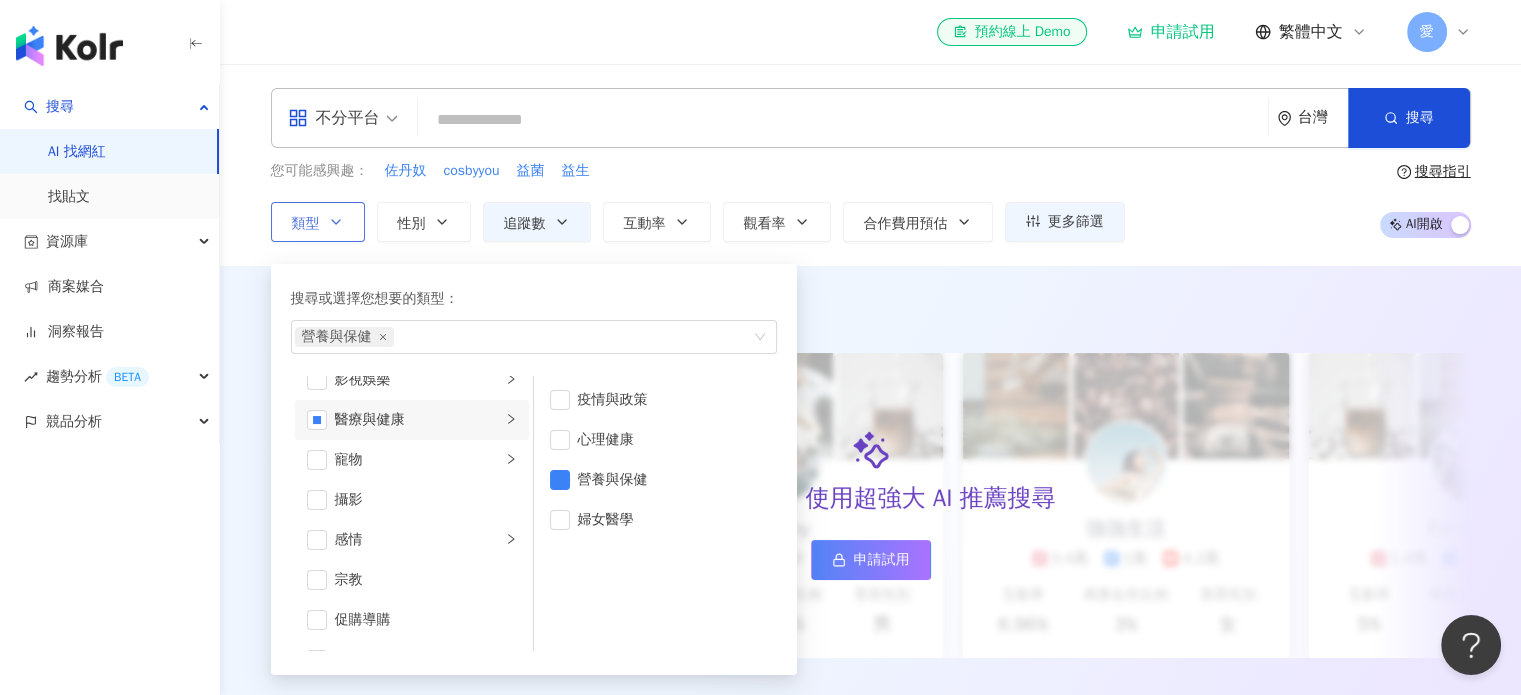 click on "醫療與健康" at bounding box center [418, 420] 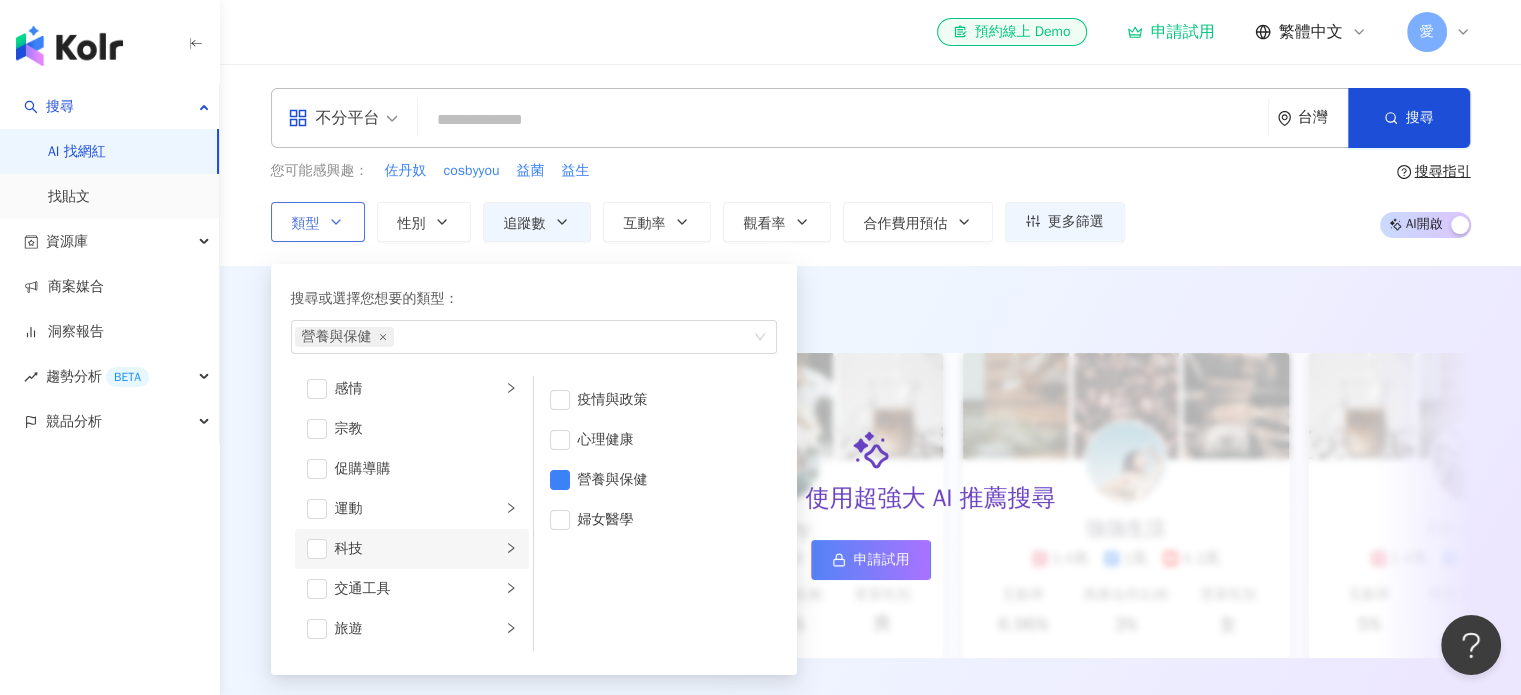 scroll, scrollTop: 692, scrollLeft: 0, axis: vertical 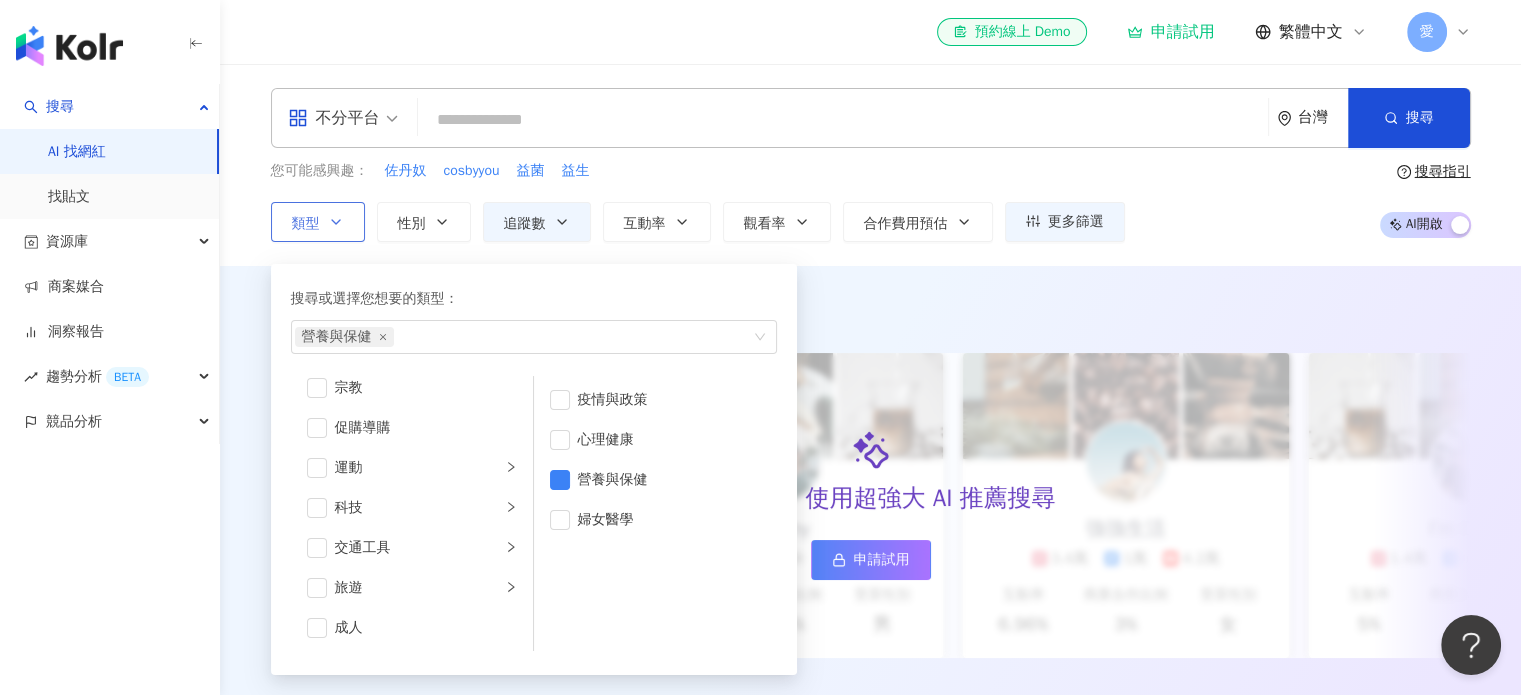 click on "搜尋或選擇您想要的類型：" at bounding box center [534, 299] 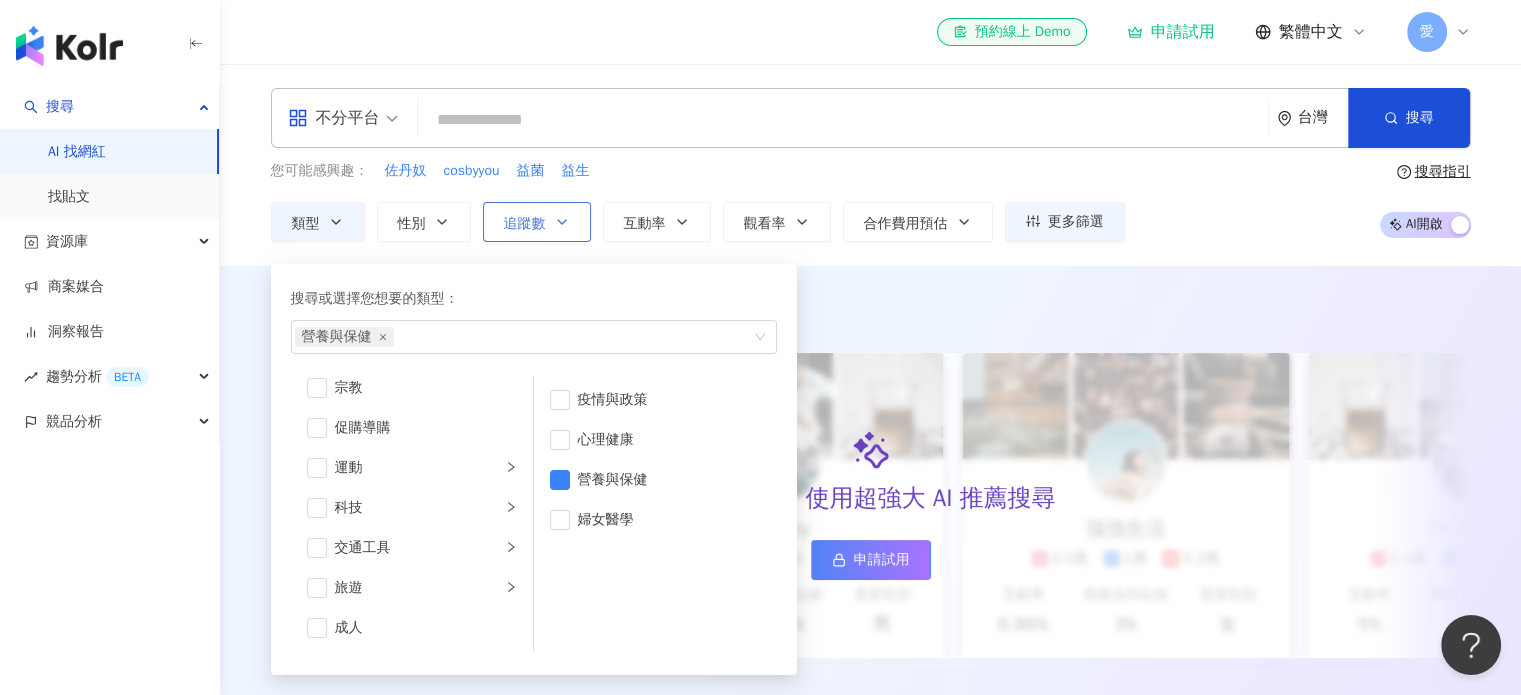 click on "追蹤數" at bounding box center (537, 222) 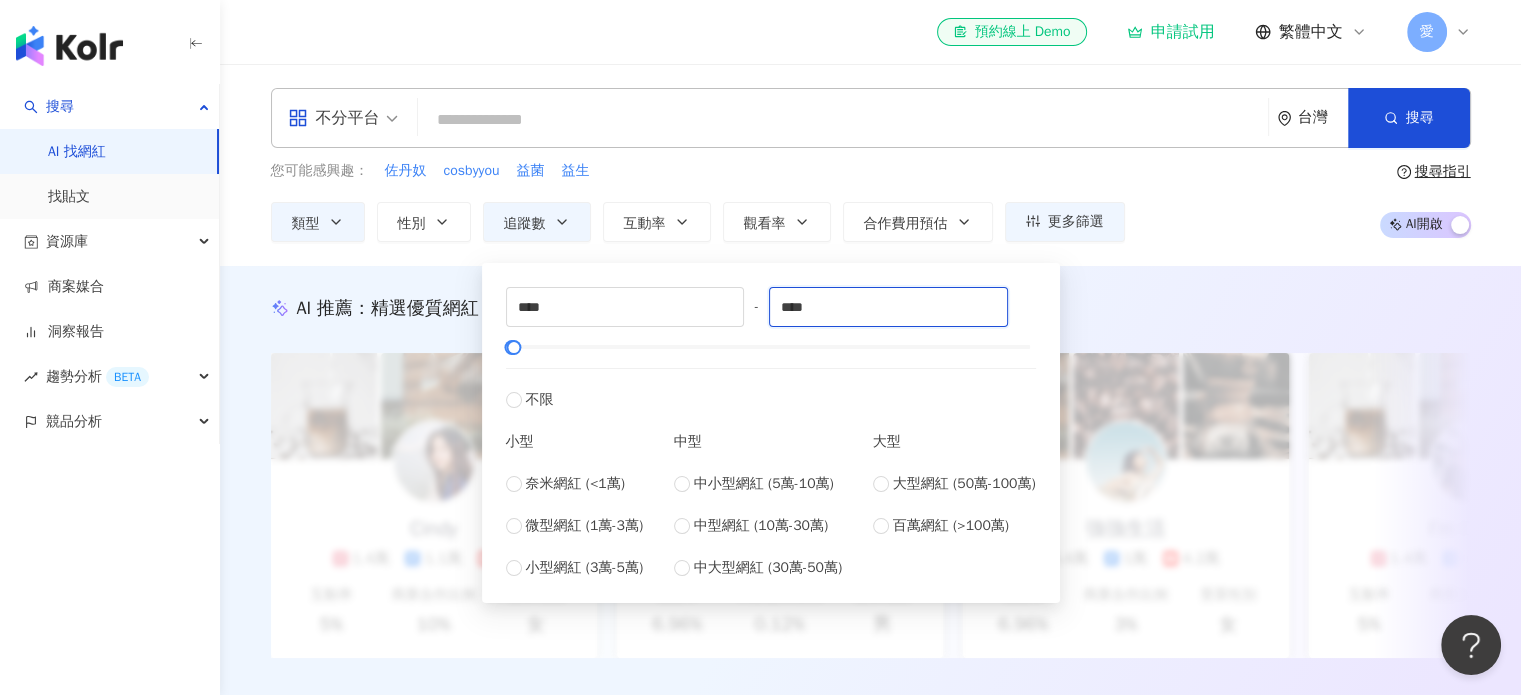 drag, startPoint x: 836, startPoint y: 307, endPoint x: 744, endPoint y: 308, distance: 92.00543 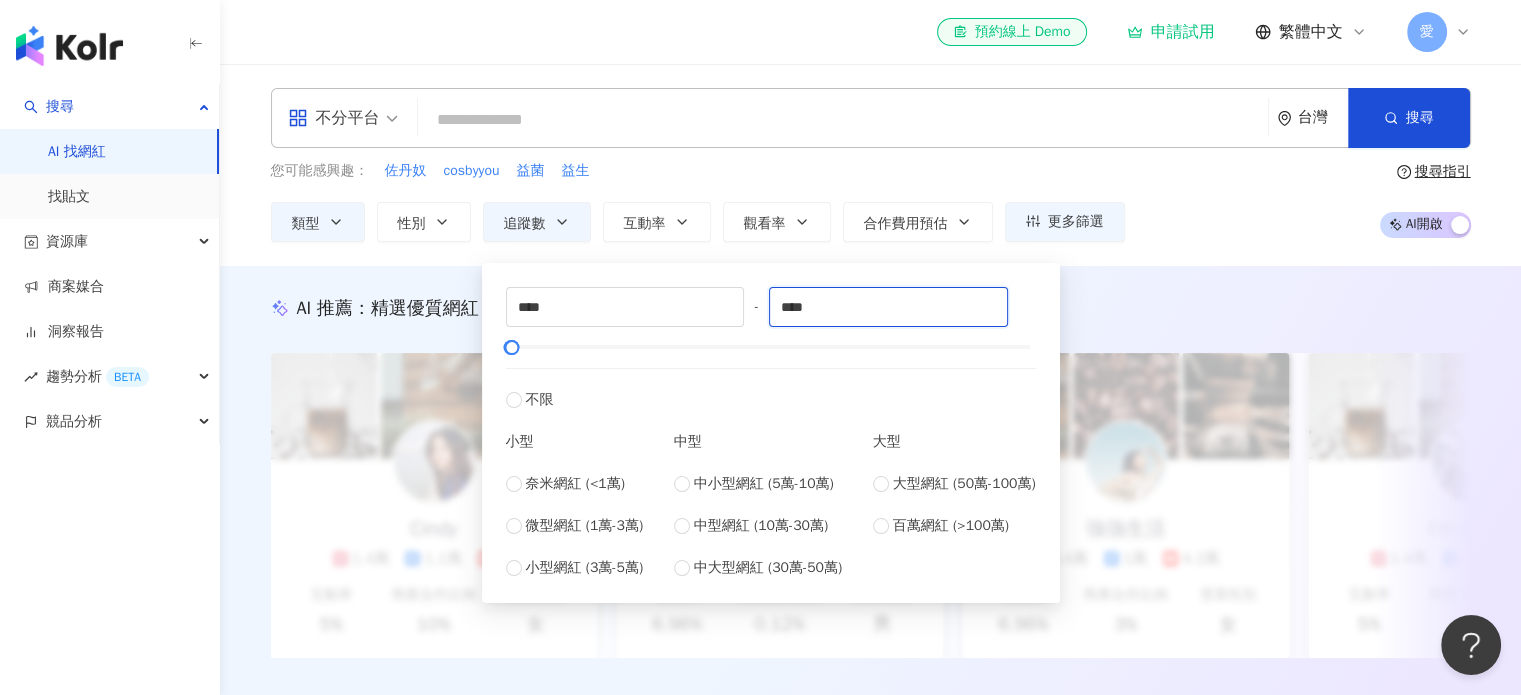 type on "****" 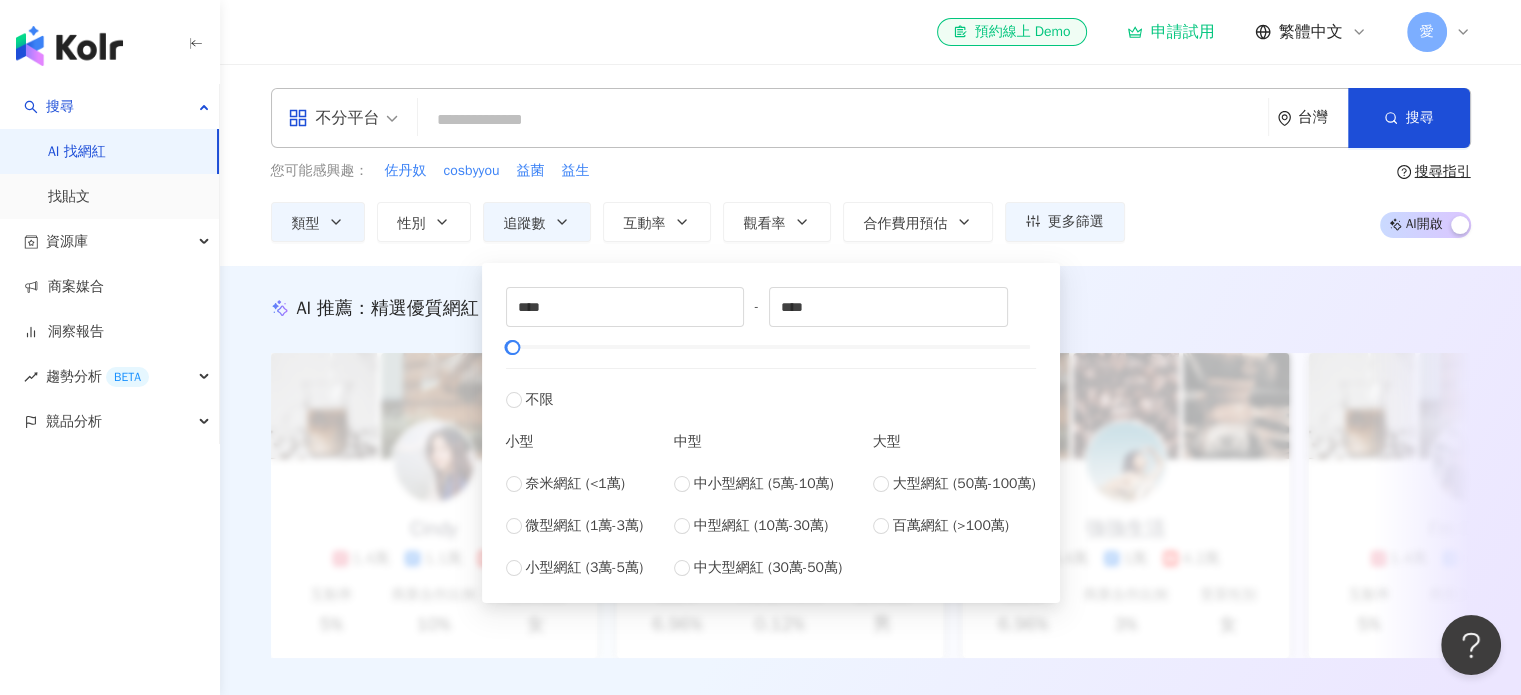 click on "您可能感興趣： 佐丹奴  cosbyyou  益菌  益生  類型 性別 追蹤數 互動率 觀看率 合作費用預估  更多篩選 ****  -  **** 不限 小型 奈米網紅 (<1萬) 微型網紅 (1萬-3萬) 小型網紅 (3萬-5萬) 中型 中小型網紅 (5萬-10萬) 中型網紅 (10萬-30萬) 中大型網紅 (30萬-50萬) 大型 大型網紅 (50萬-100萬) 百萬網紅 (>100萬) 搜尋指引 AI  開啟 AI  關閉" at bounding box center [871, 201] 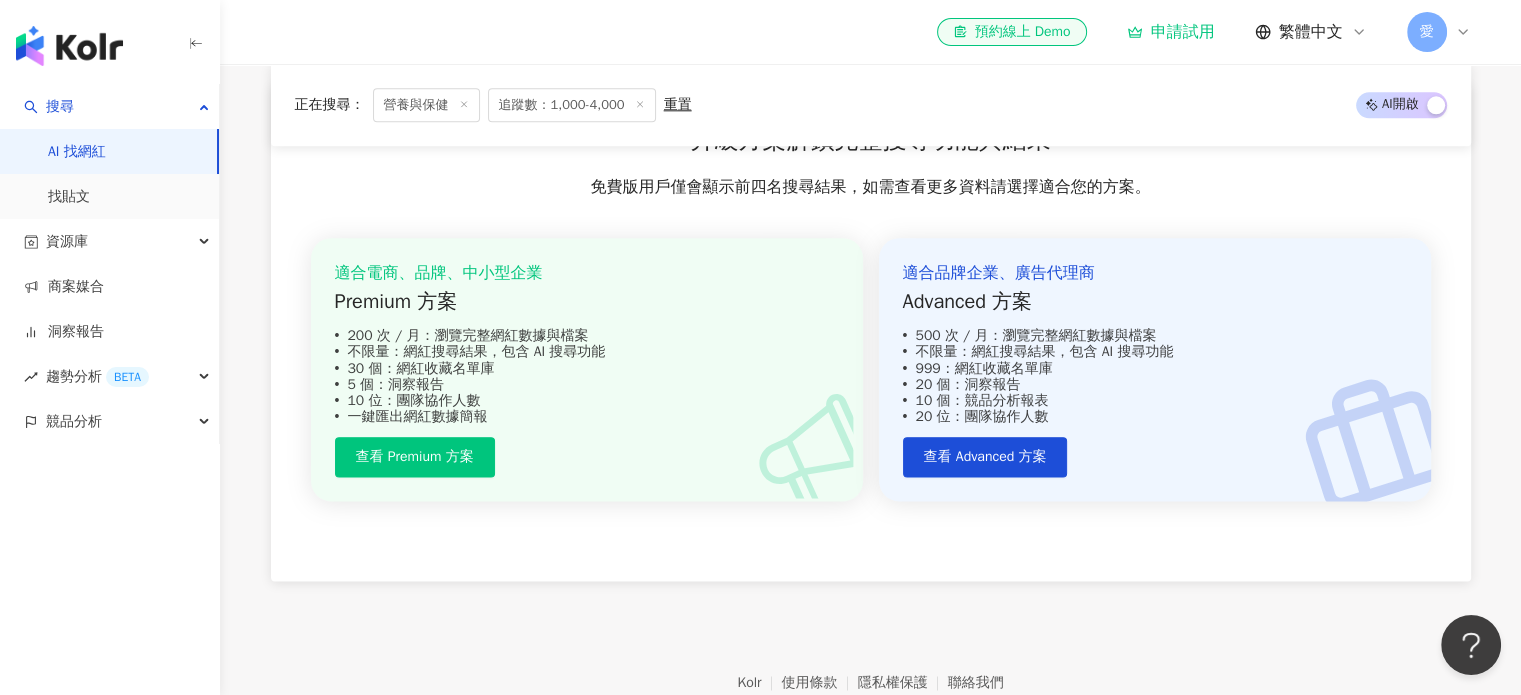 scroll, scrollTop: 2501, scrollLeft: 0, axis: vertical 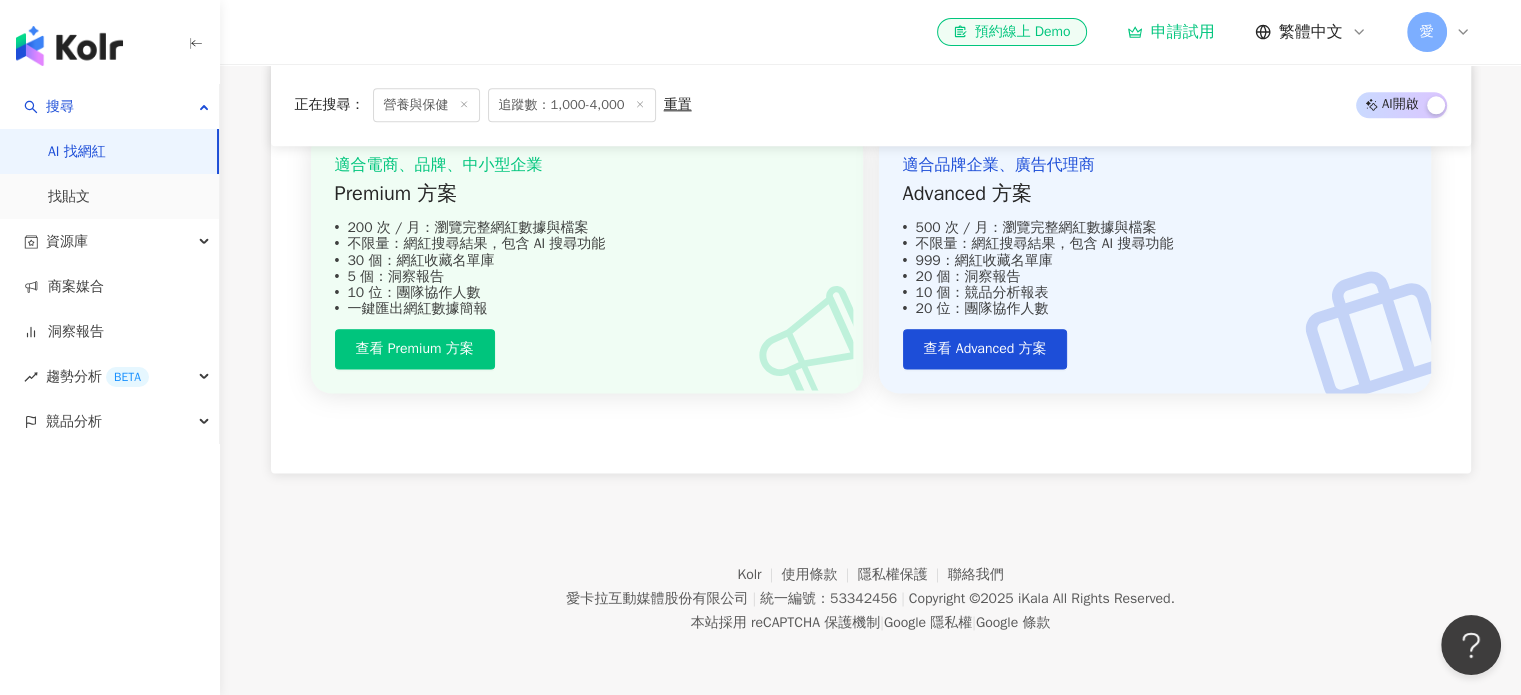 click on "愛" at bounding box center (1427, 32) 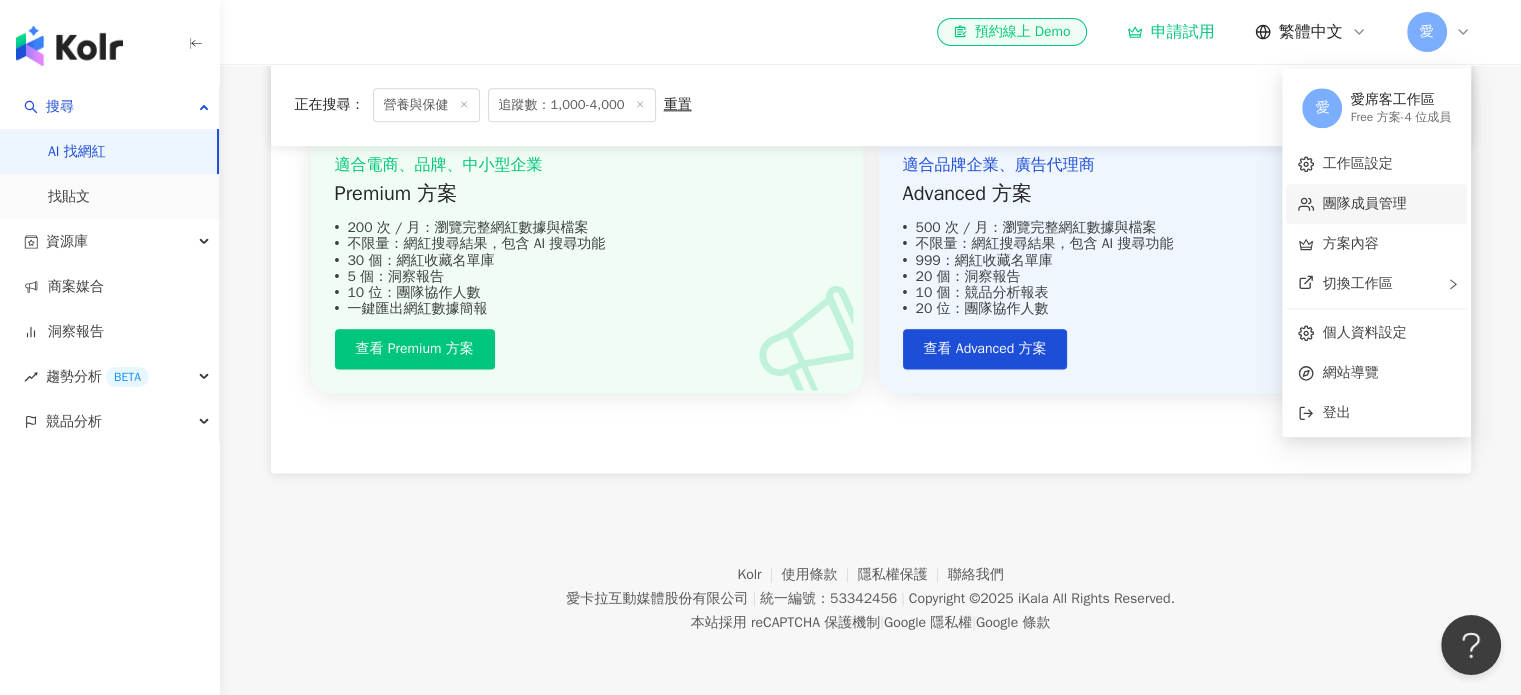 click on "團隊成員管理" at bounding box center [1364, 203] 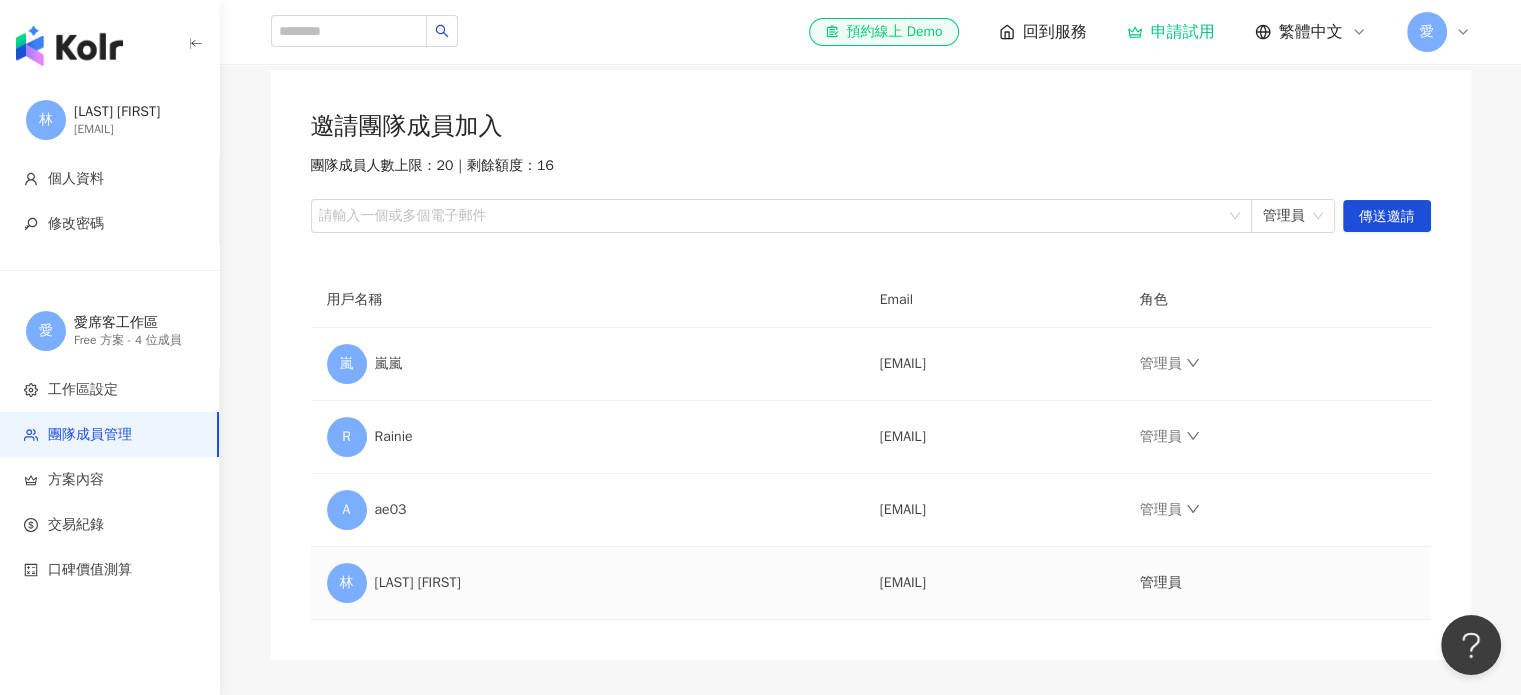 scroll, scrollTop: 0, scrollLeft: 0, axis: both 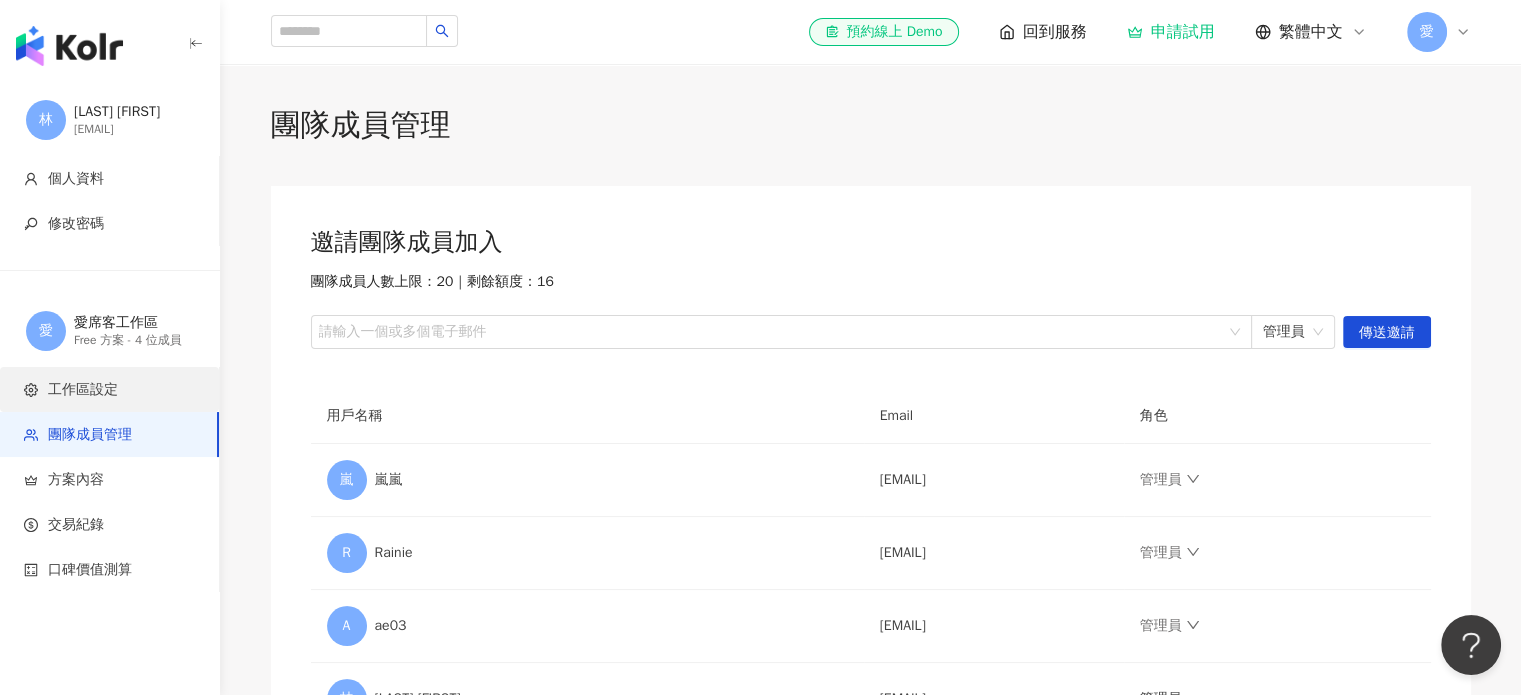 click on "工作區設定" at bounding box center (113, 390) 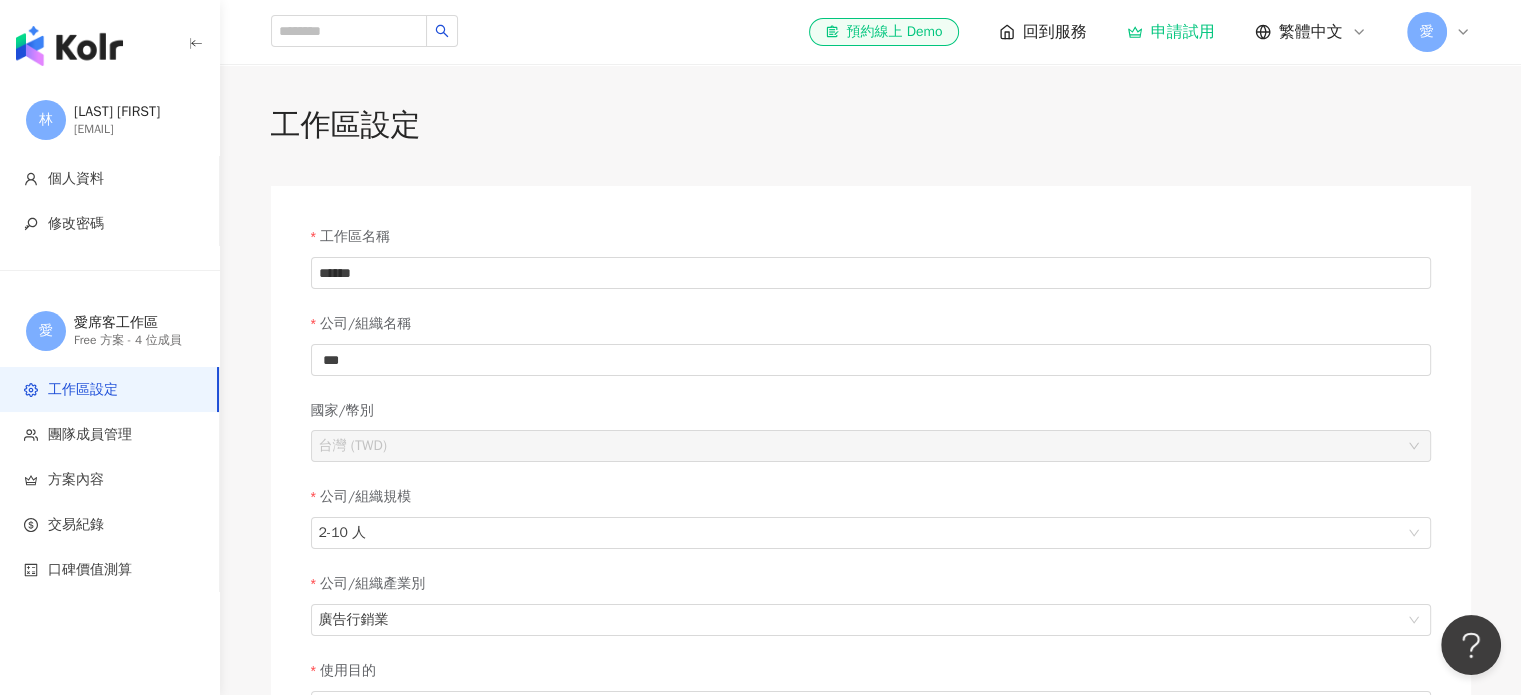 click at bounding box center (69, 46) 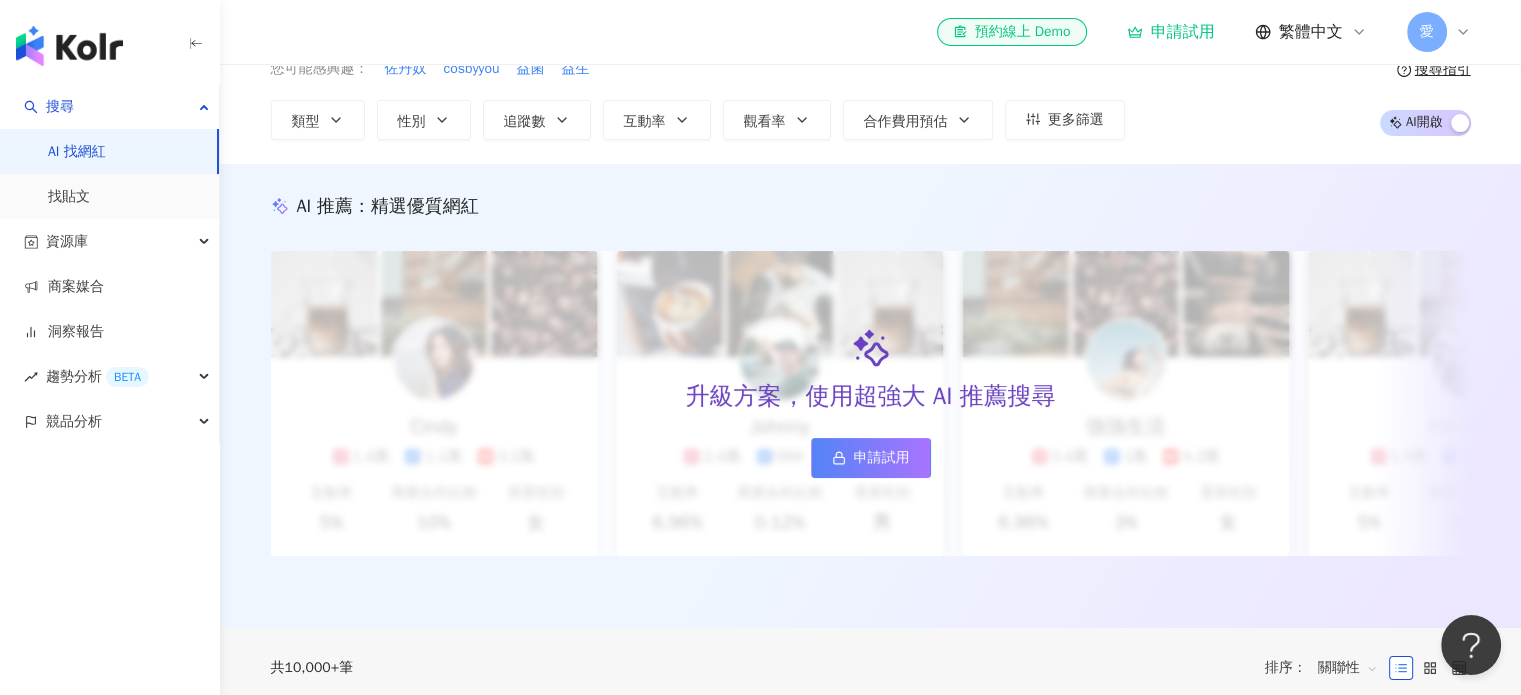 scroll, scrollTop: 0, scrollLeft: 0, axis: both 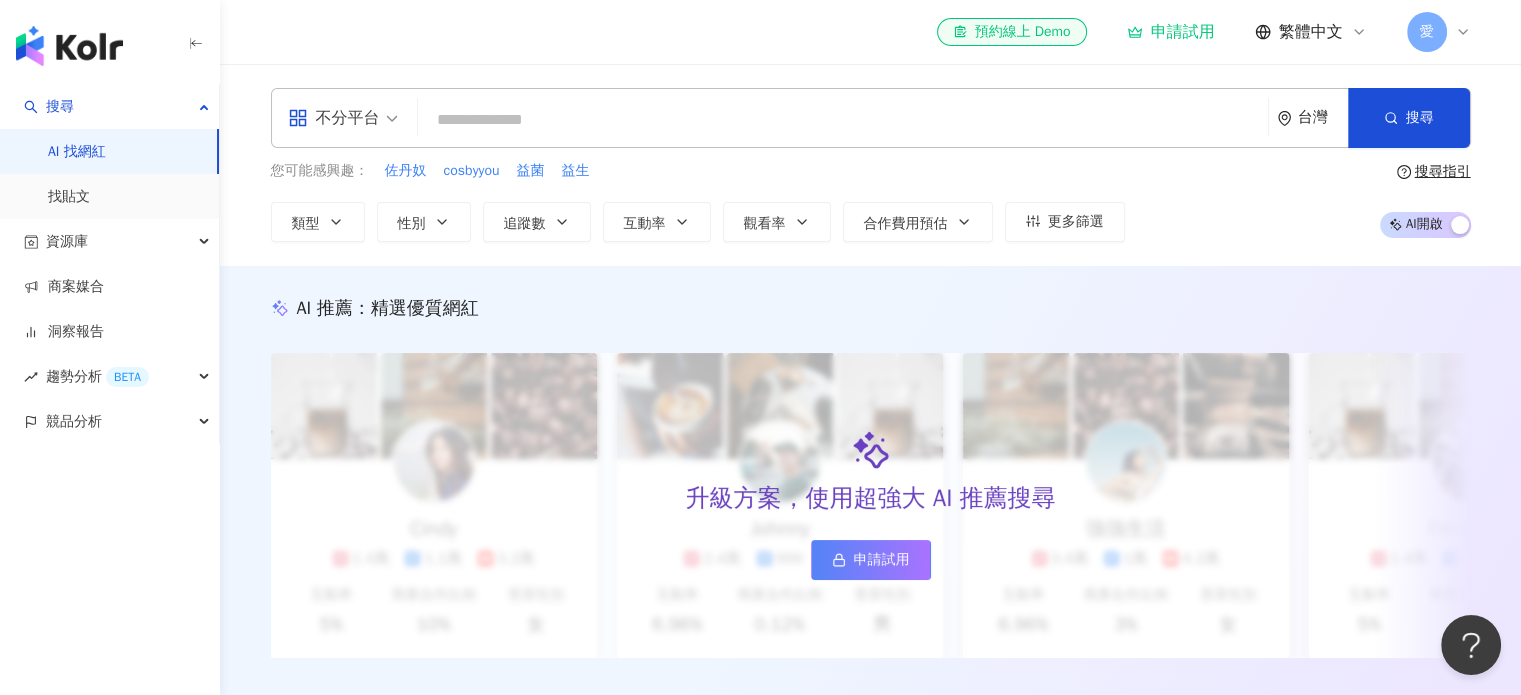 click at bounding box center (843, 120) 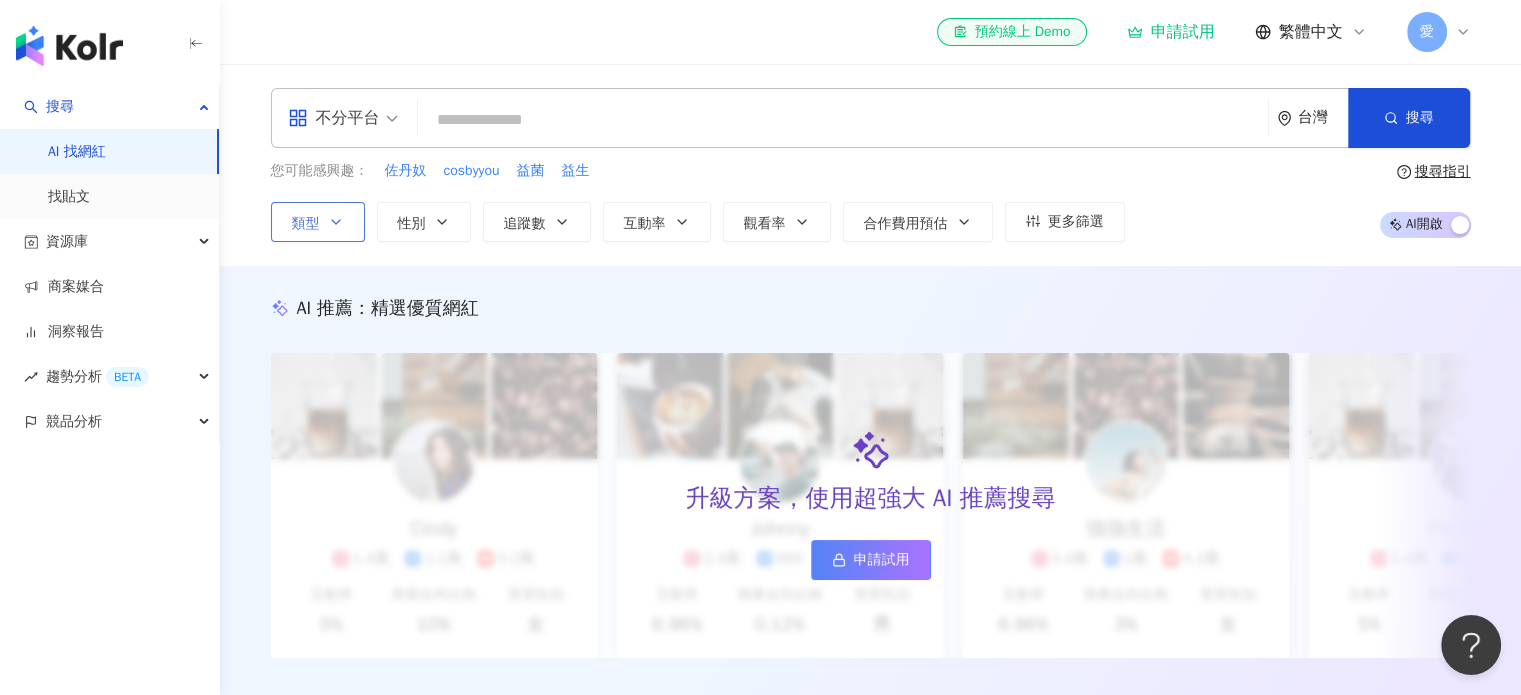click on "類型" at bounding box center [318, 222] 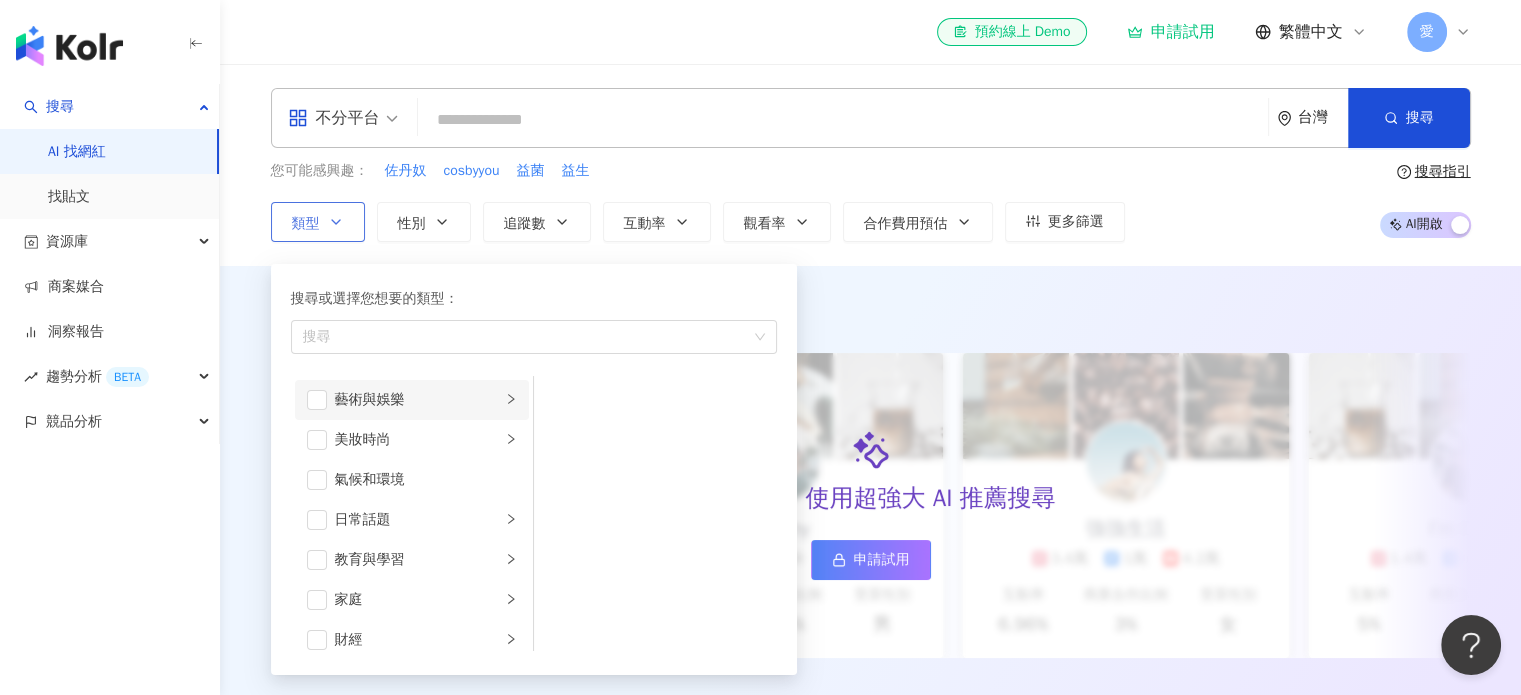 click on "藝術與娛樂" at bounding box center [412, 400] 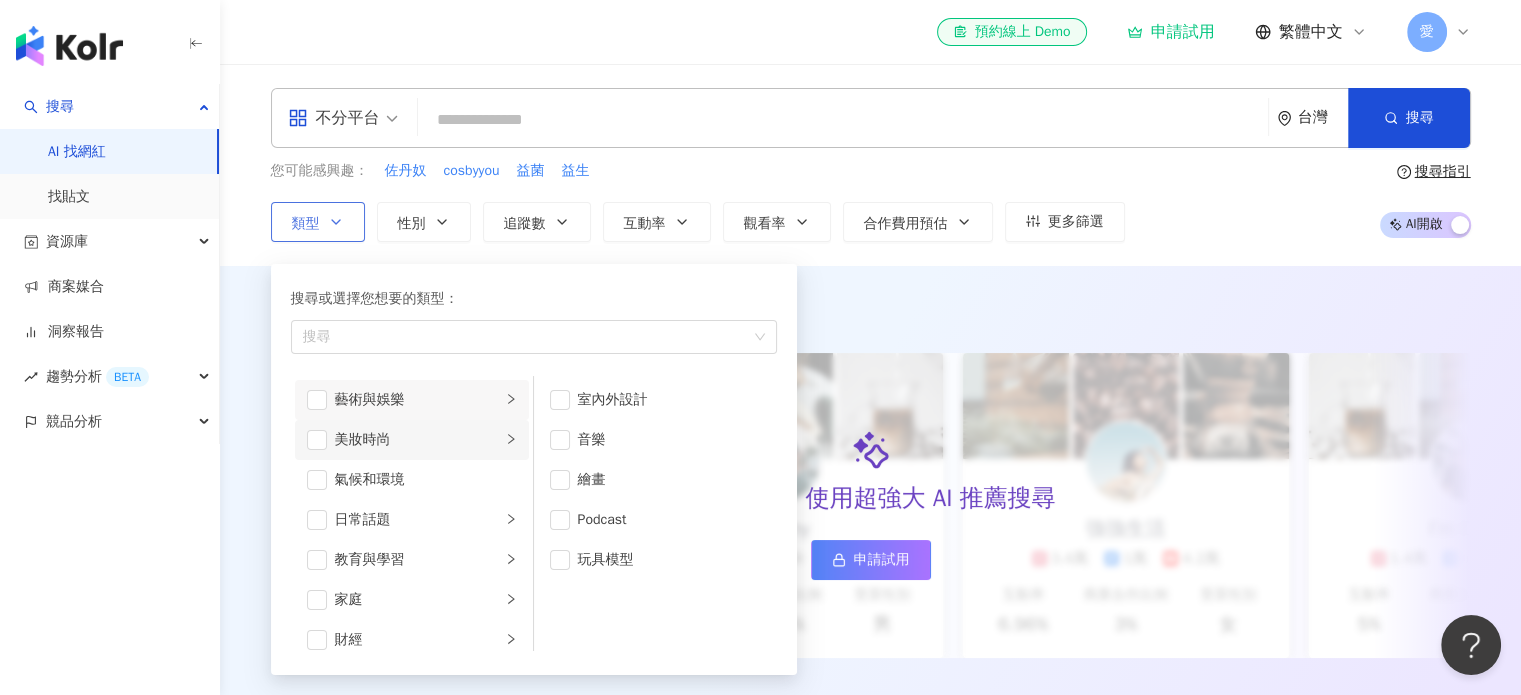 click on "美妝時尚" at bounding box center (418, 440) 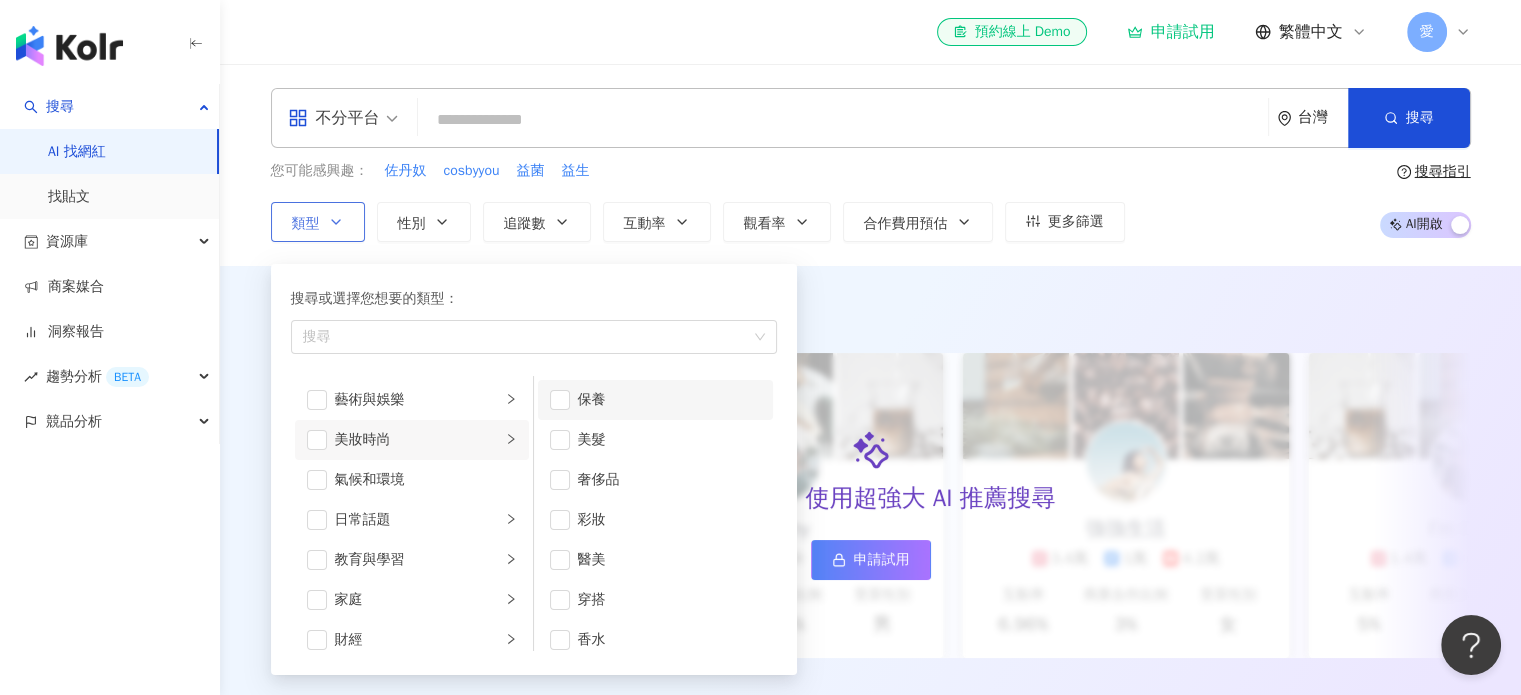 click on "保養" at bounding box center (655, 400) 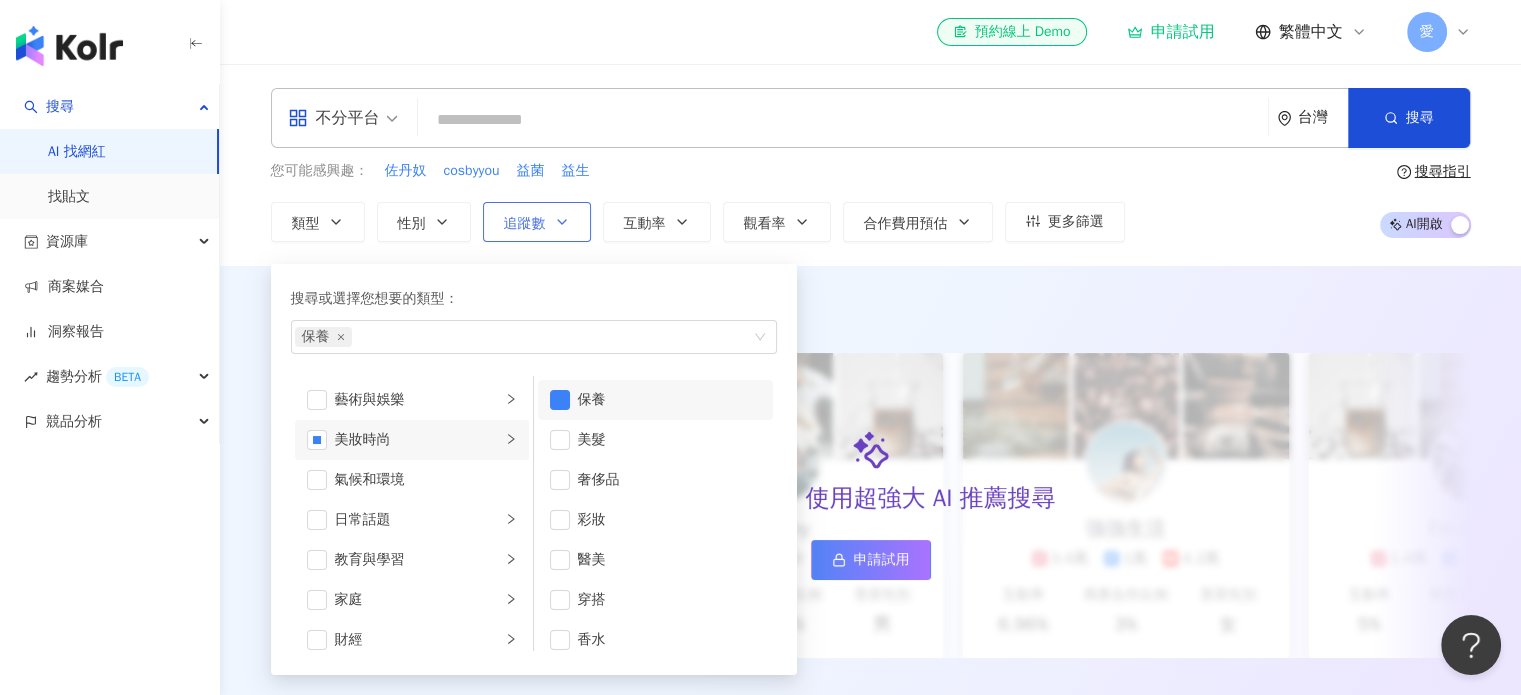 click on "追蹤數" at bounding box center (525, 224) 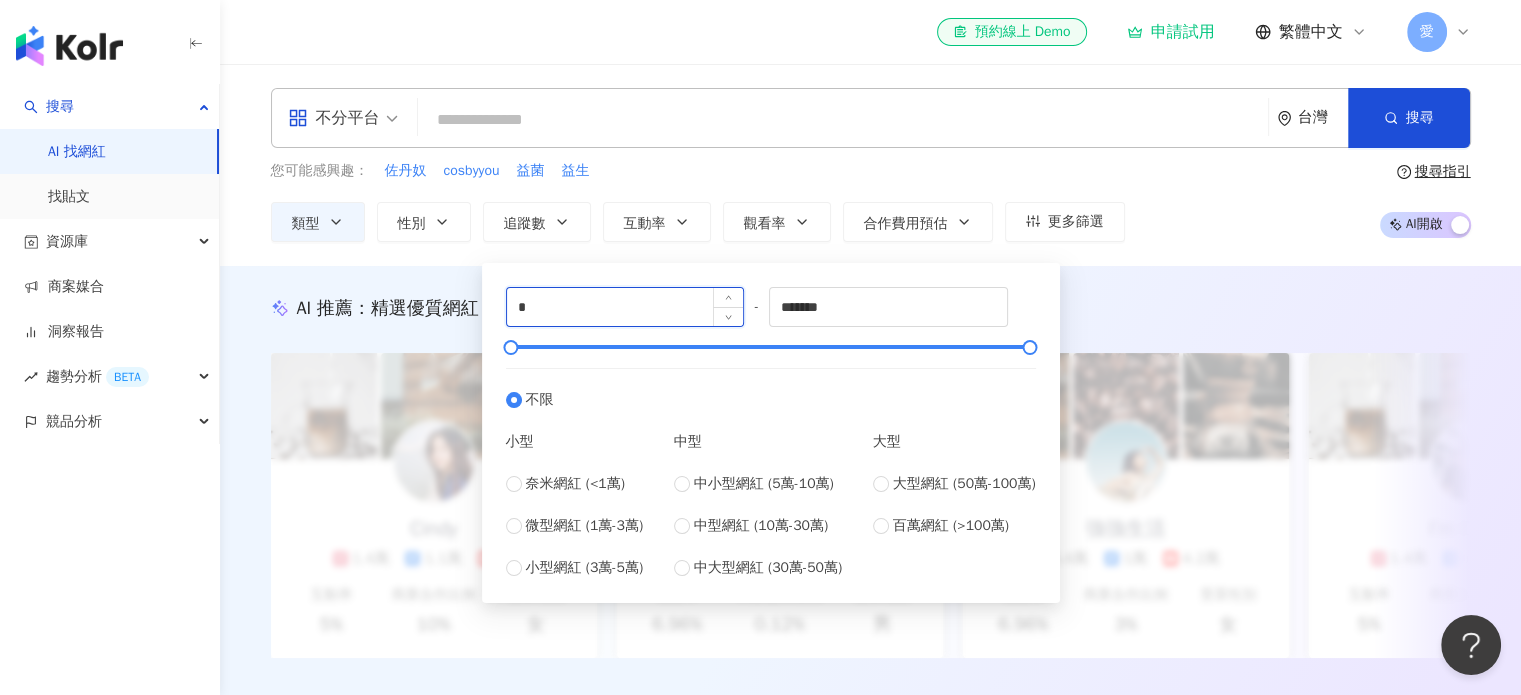 click on "*" at bounding box center (625, 307) 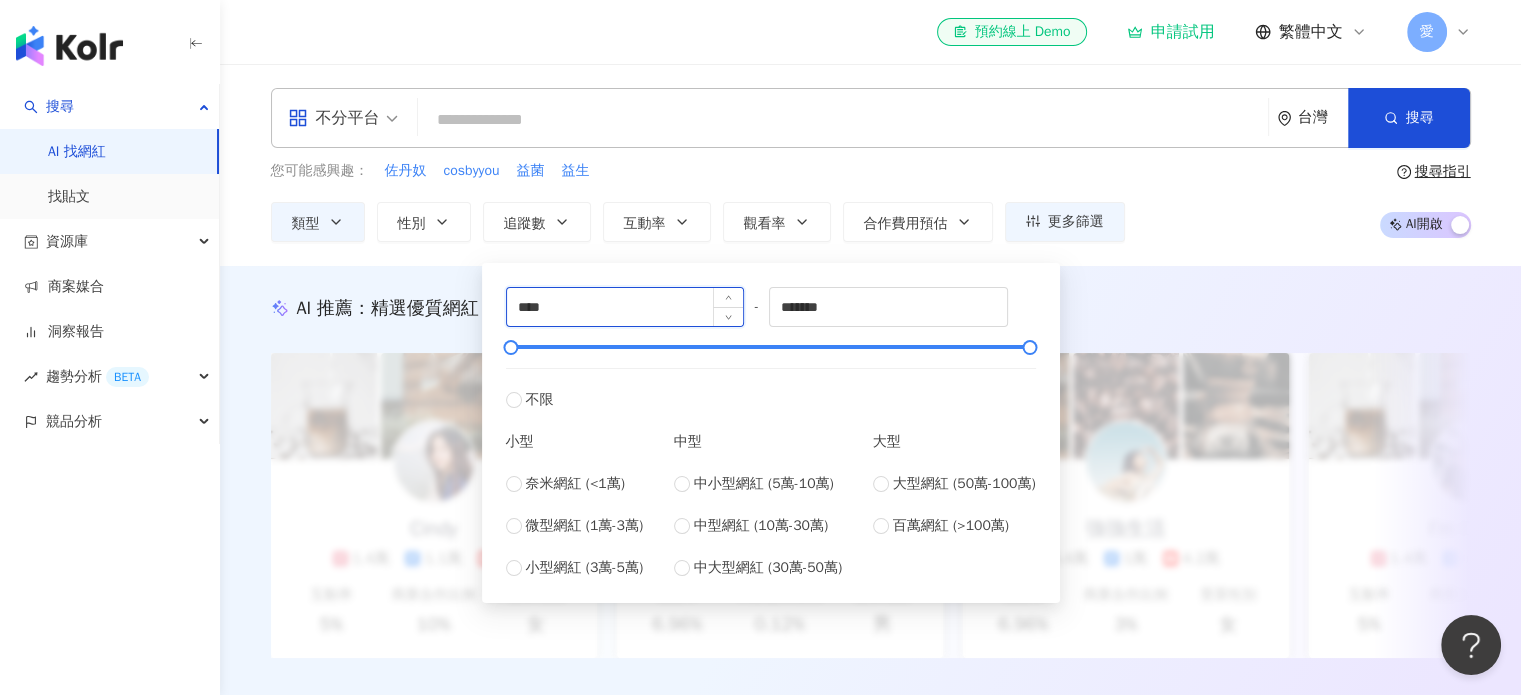 type on "****" 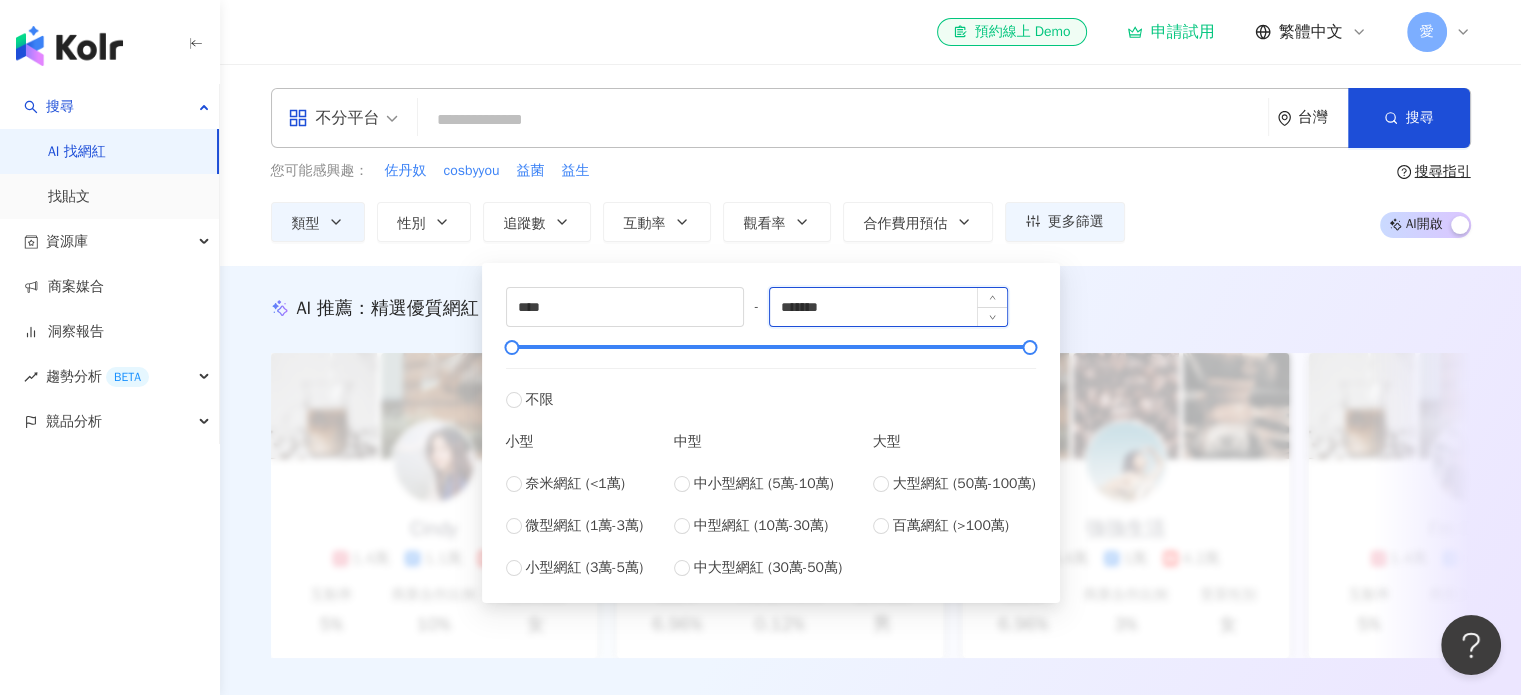 click on "*******" at bounding box center [888, 307] 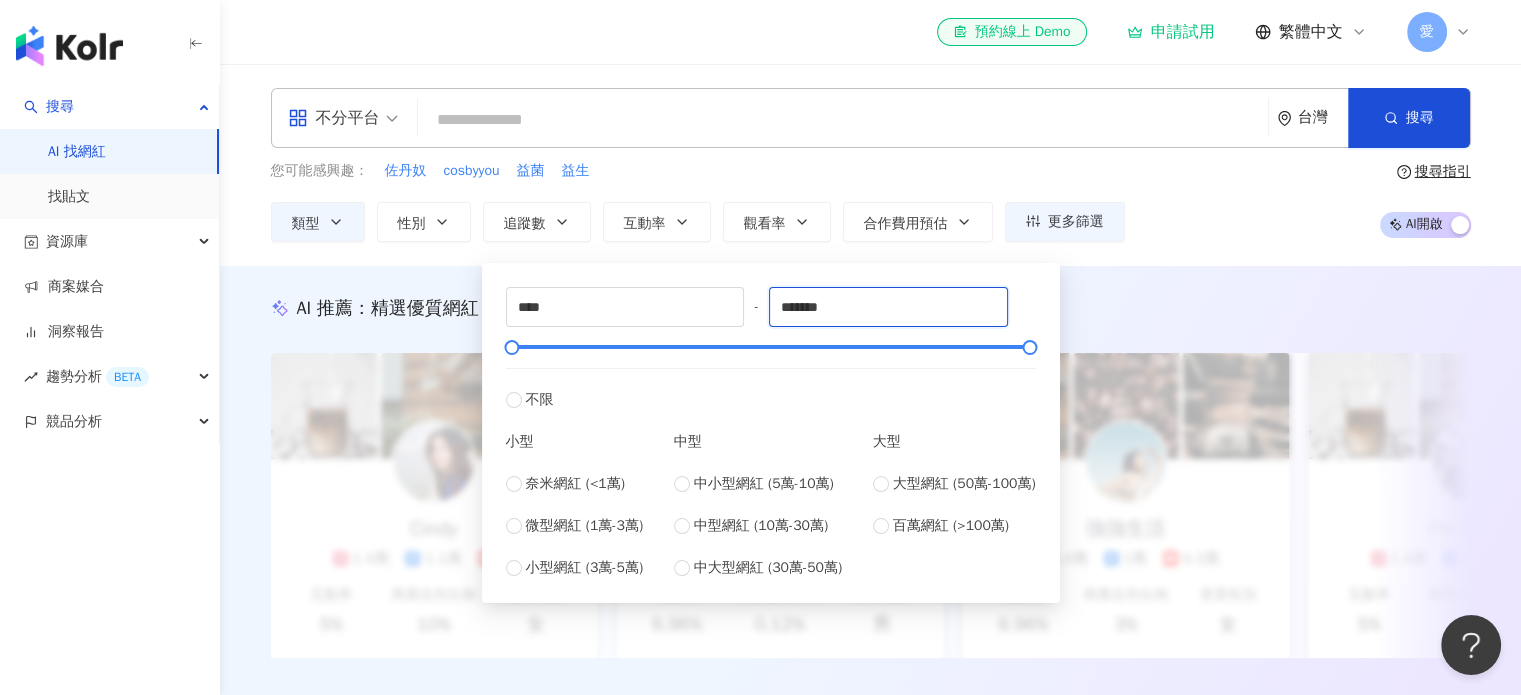 drag, startPoint x: 875, startPoint y: 301, endPoint x: 764, endPoint y: 319, distance: 112.44999 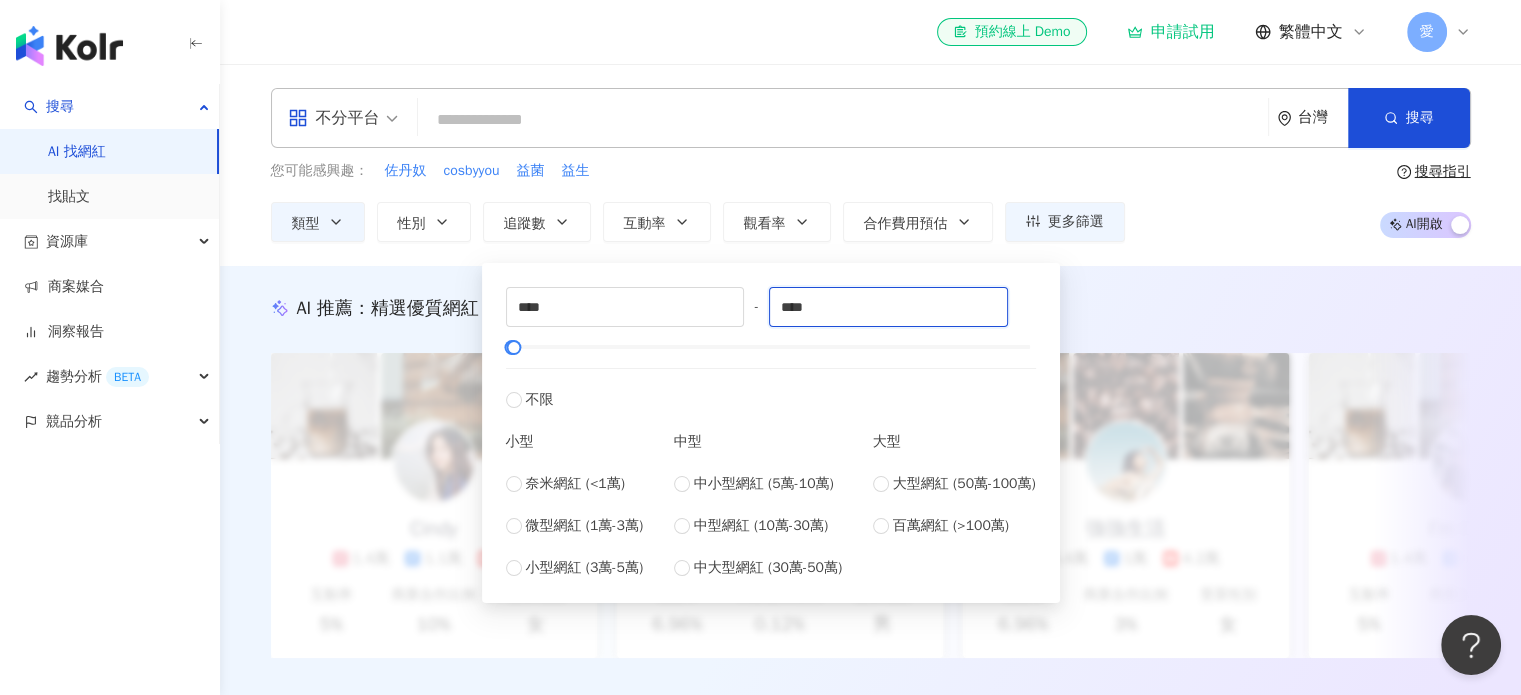 type on "****" 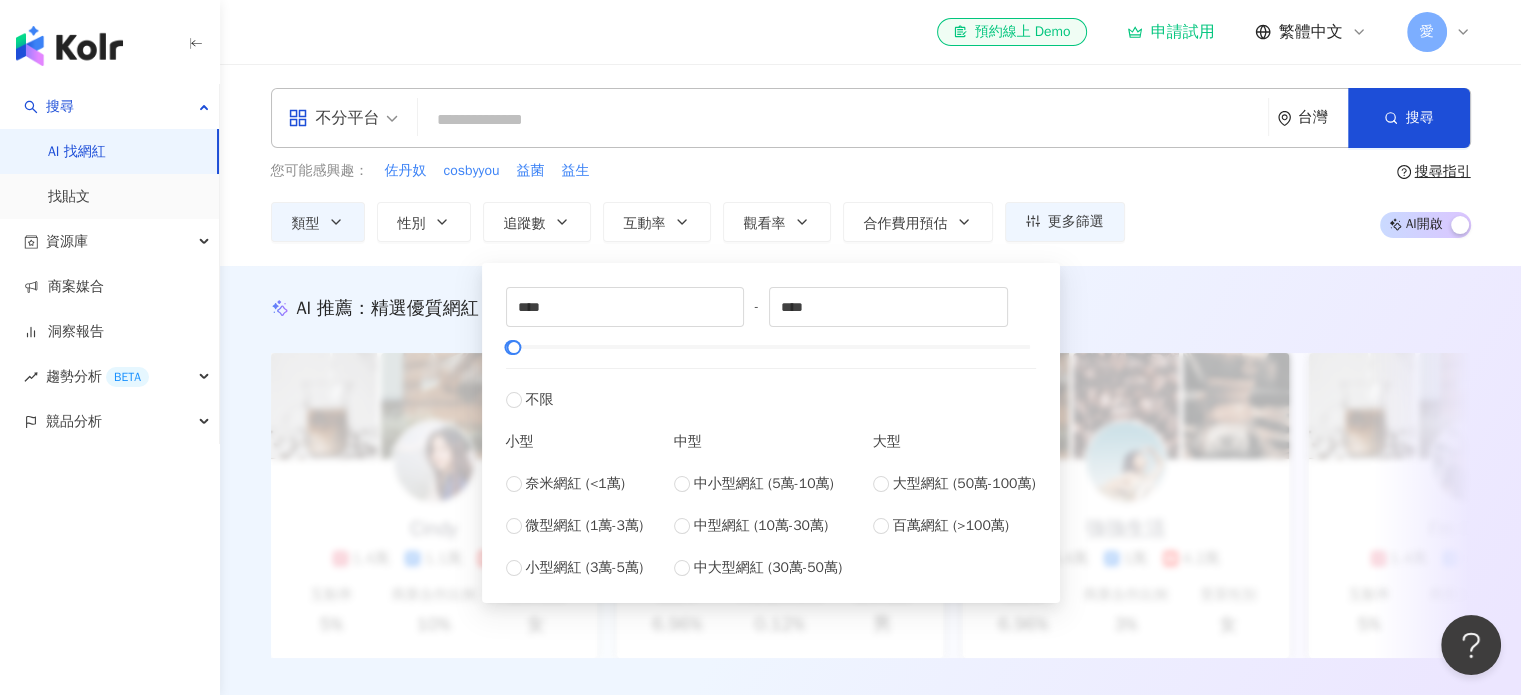 click on "****  -  **** 不限 小型 奈米網紅 (<1萬) 微型網紅 (1萬-3萬) 小型網紅 (3萬-5萬) 中型 中小型網紅 (5萬-10萬) 中型網紅 (10萬-30萬) 中大型網紅 (30萬-50萬) 大型 大型網紅 (50萬-100萬) 百萬網紅 (>100萬)" at bounding box center [771, 433] 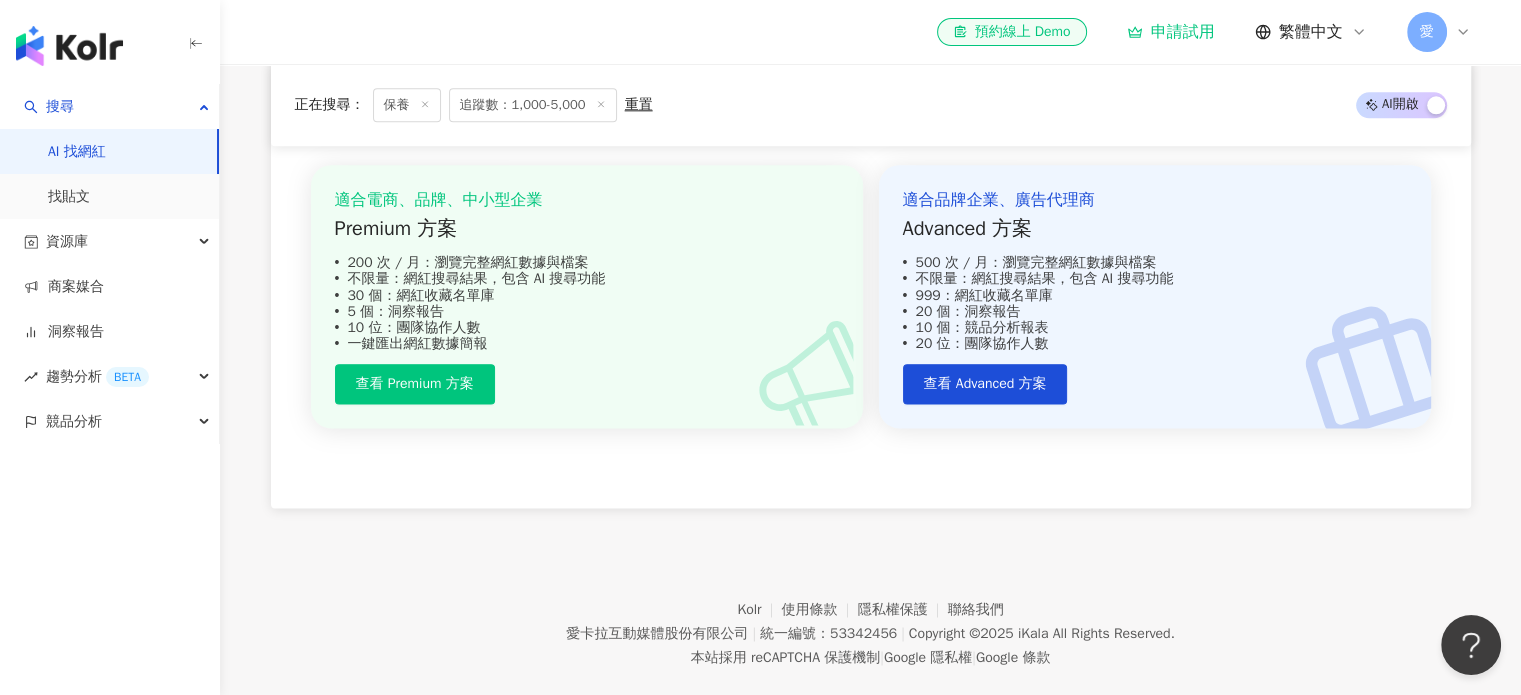 scroll, scrollTop: 2501, scrollLeft: 0, axis: vertical 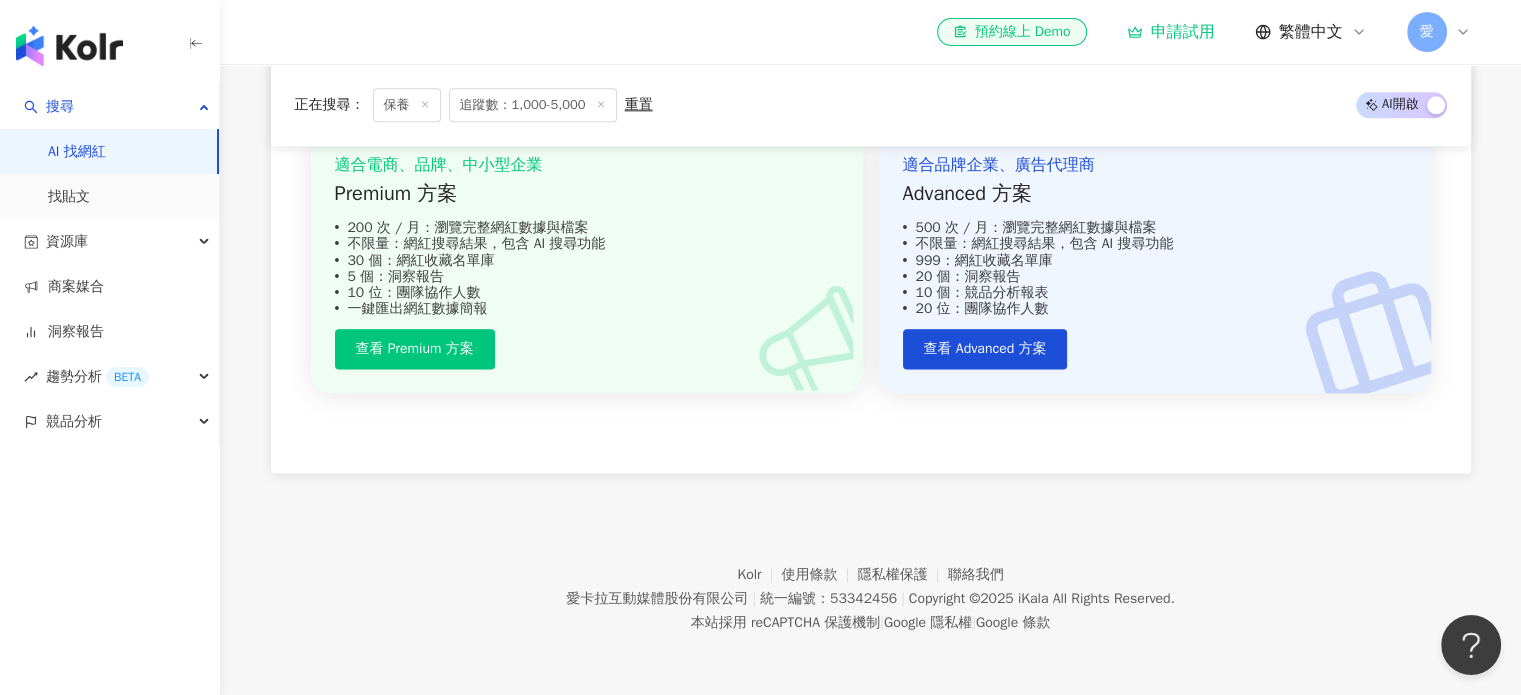 drag, startPoint x: 996, startPoint y: 495, endPoint x: 863, endPoint y: 505, distance: 133.37541 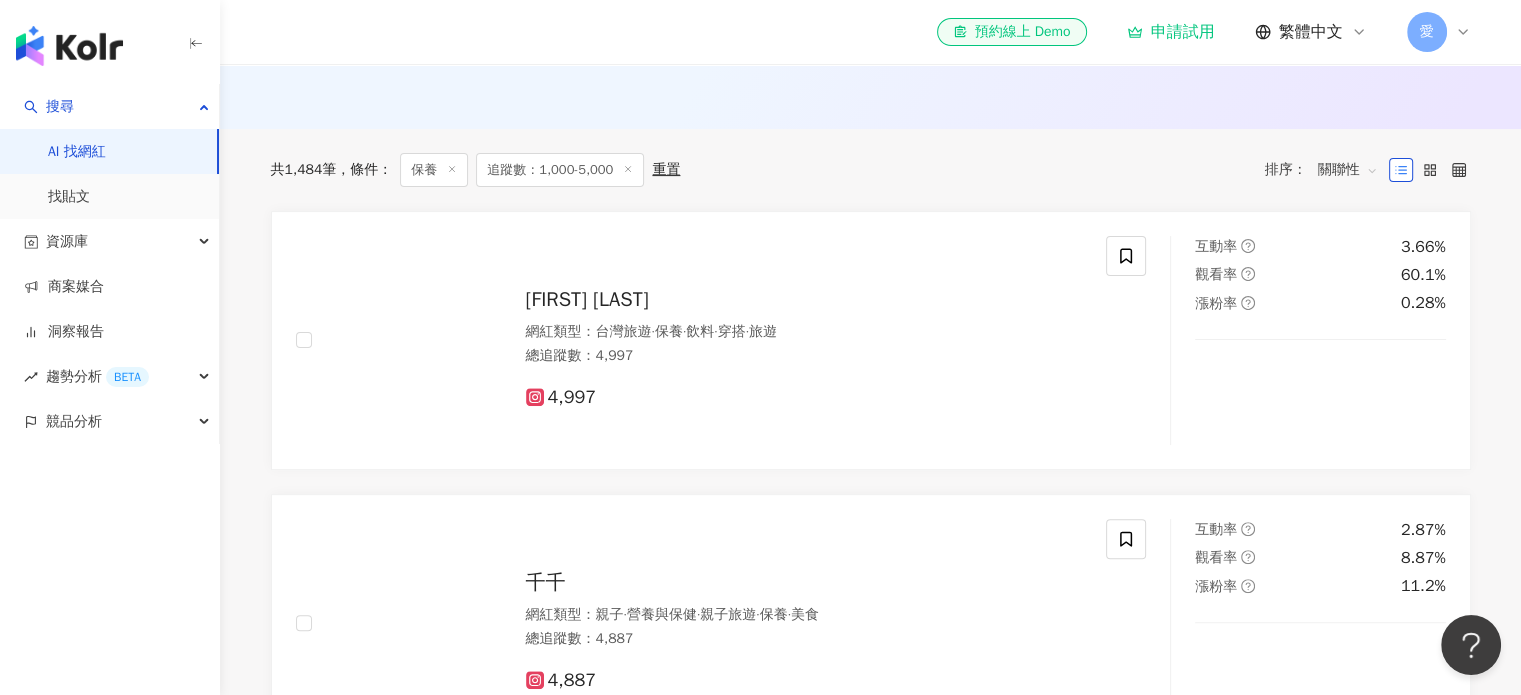 scroll, scrollTop: 101, scrollLeft: 0, axis: vertical 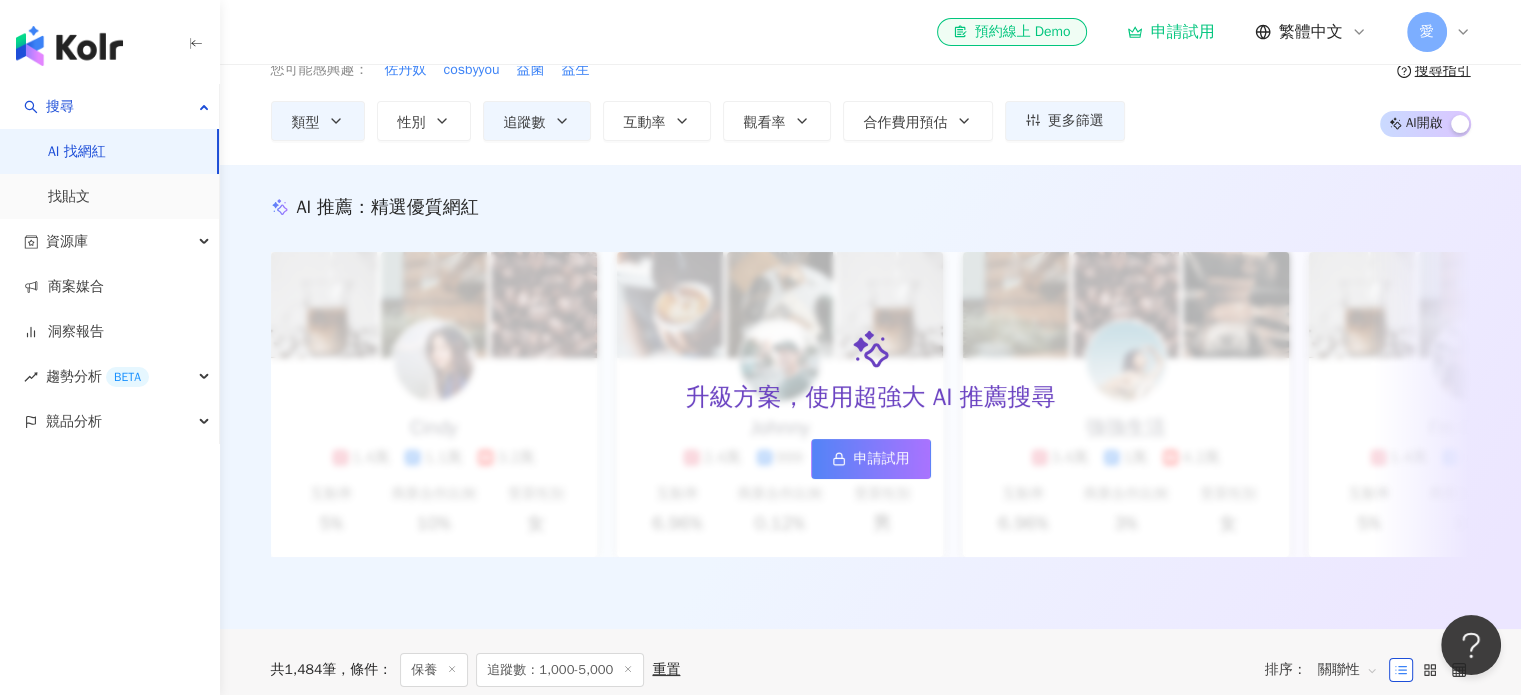 click on "愛" at bounding box center [1439, 32] 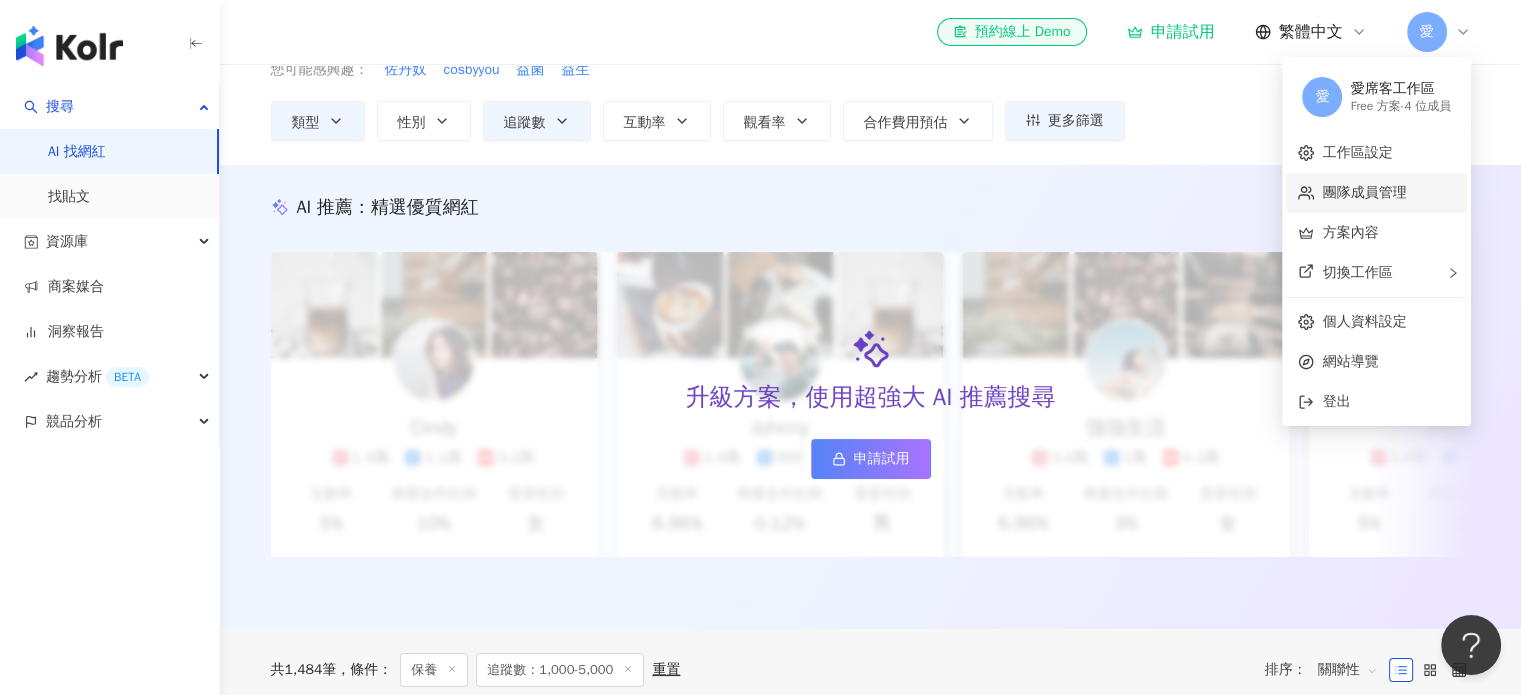 click on "團隊成員管理" at bounding box center (1364, 192) 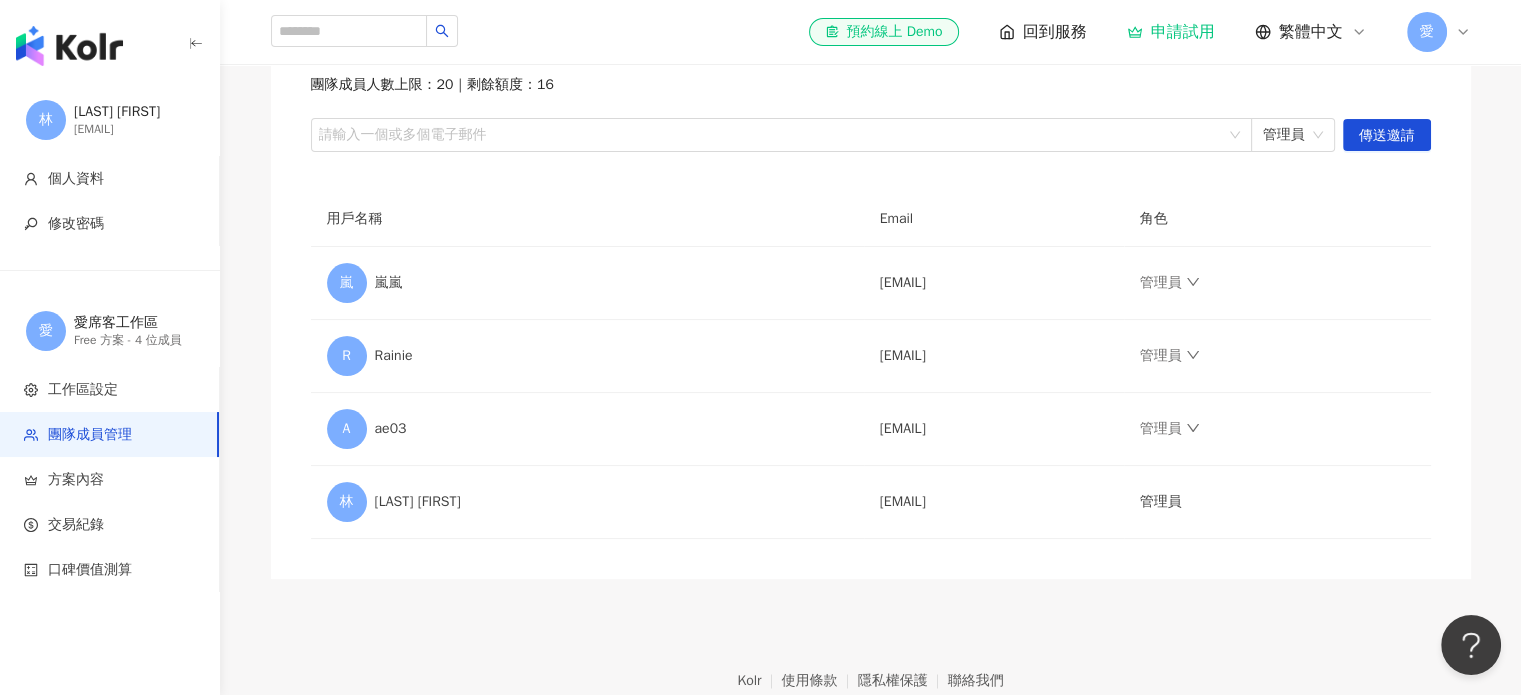 scroll, scrollTop: 300, scrollLeft: 0, axis: vertical 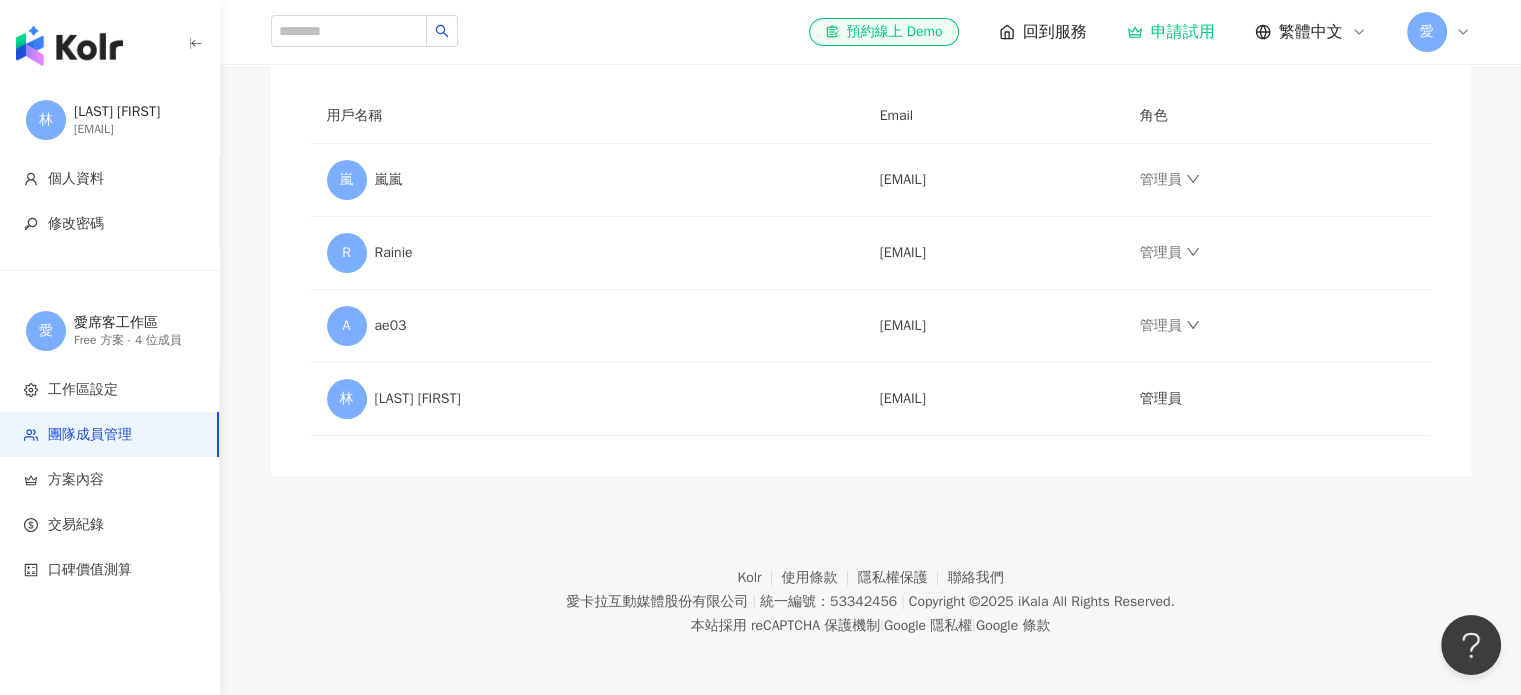 click on "邀請團隊成員加入 團隊成員人數上限：20 | 剩餘額度：16   請輸入一個或多個電子郵件 管理員 傳送邀請 用戶名稱 Email 角色 嵐 嵐嵐 [EMAIL] 管理員   R Rainie [EMAIL] 管理員   A ae03 [EMAIL] 管理員   林 林[LAST] [EMAIL] 管理員" at bounding box center [871, 181] 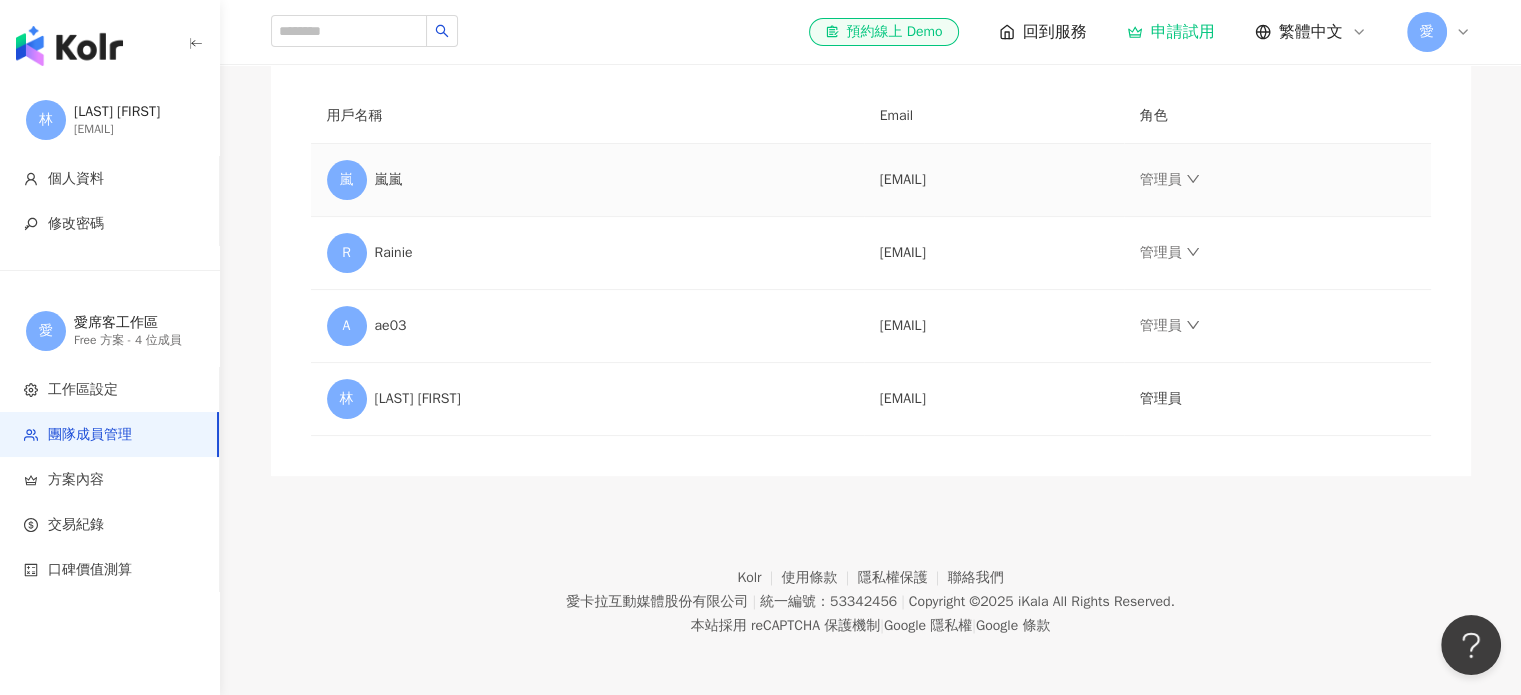 scroll, scrollTop: 0, scrollLeft: 0, axis: both 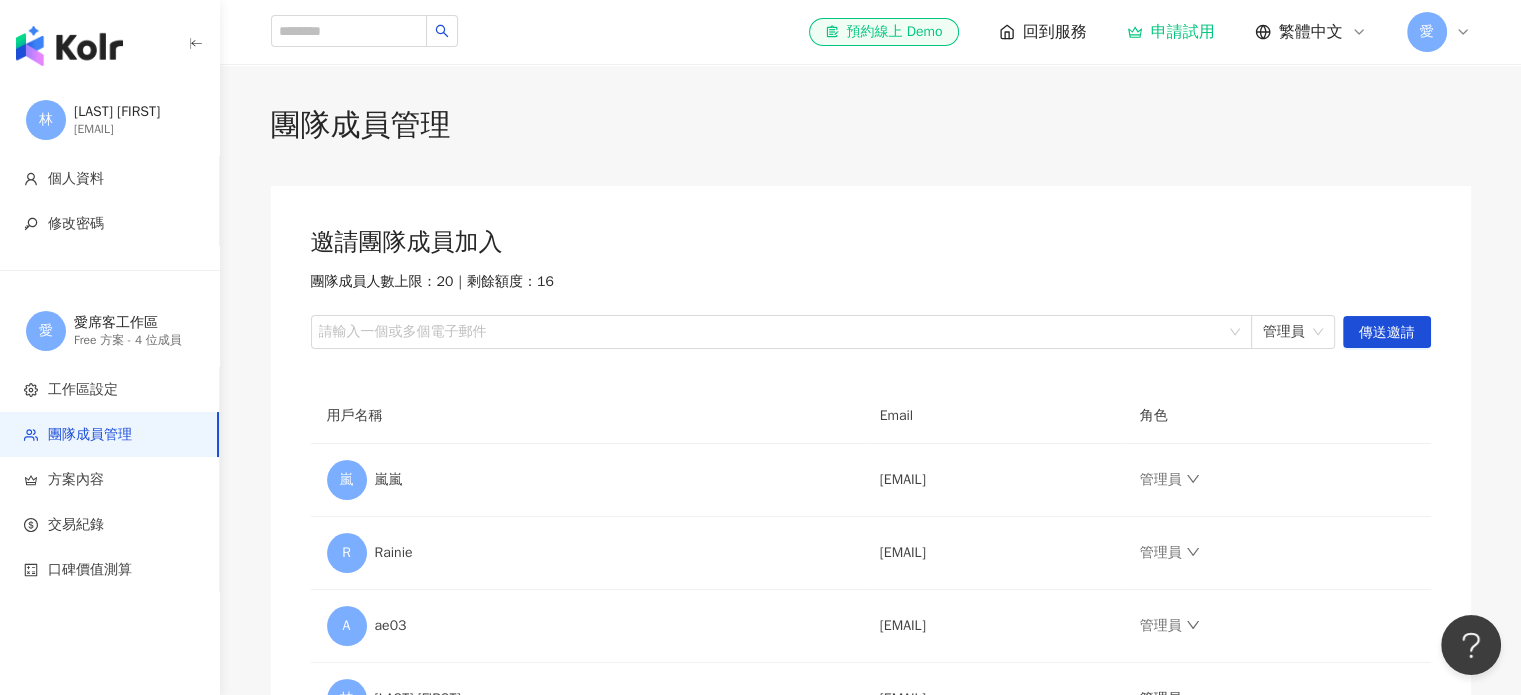 click on "回到服務" at bounding box center [1055, 32] 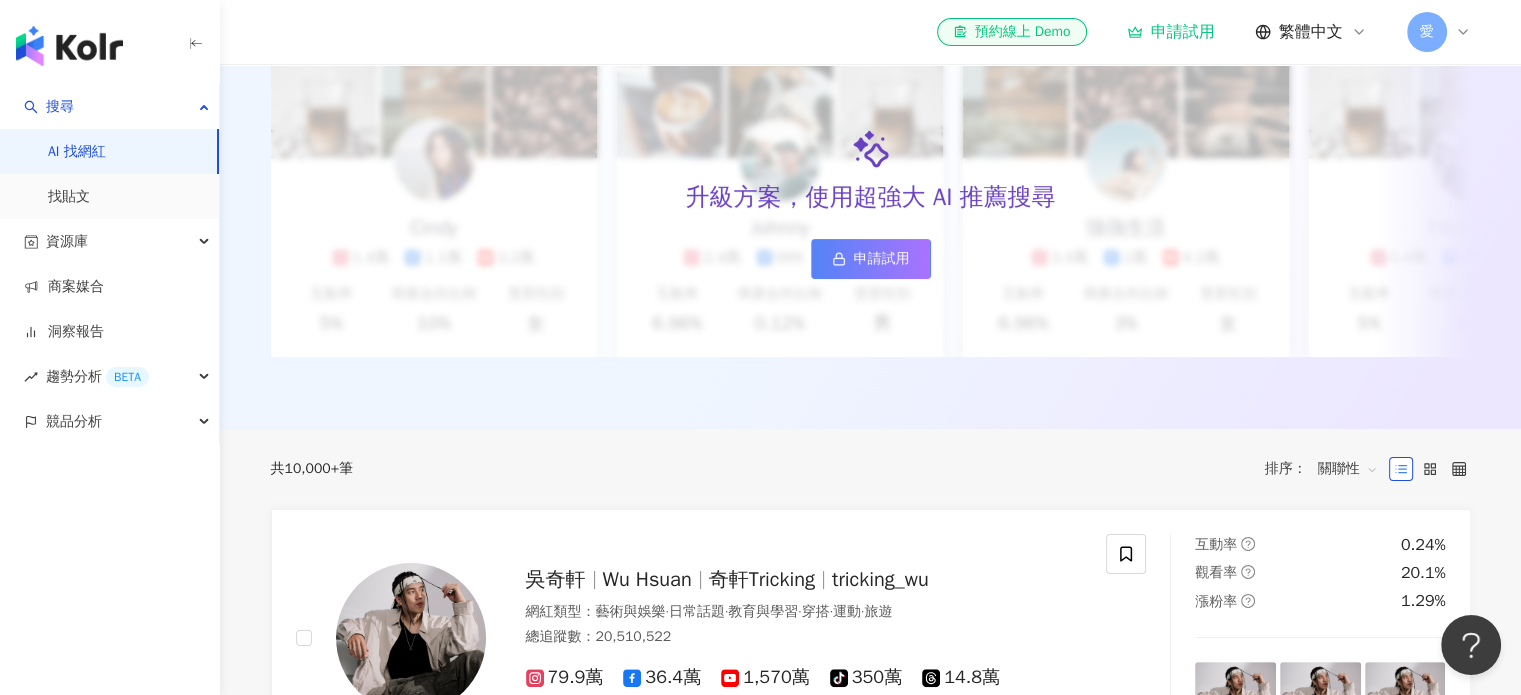 scroll, scrollTop: 1, scrollLeft: 0, axis: vertical 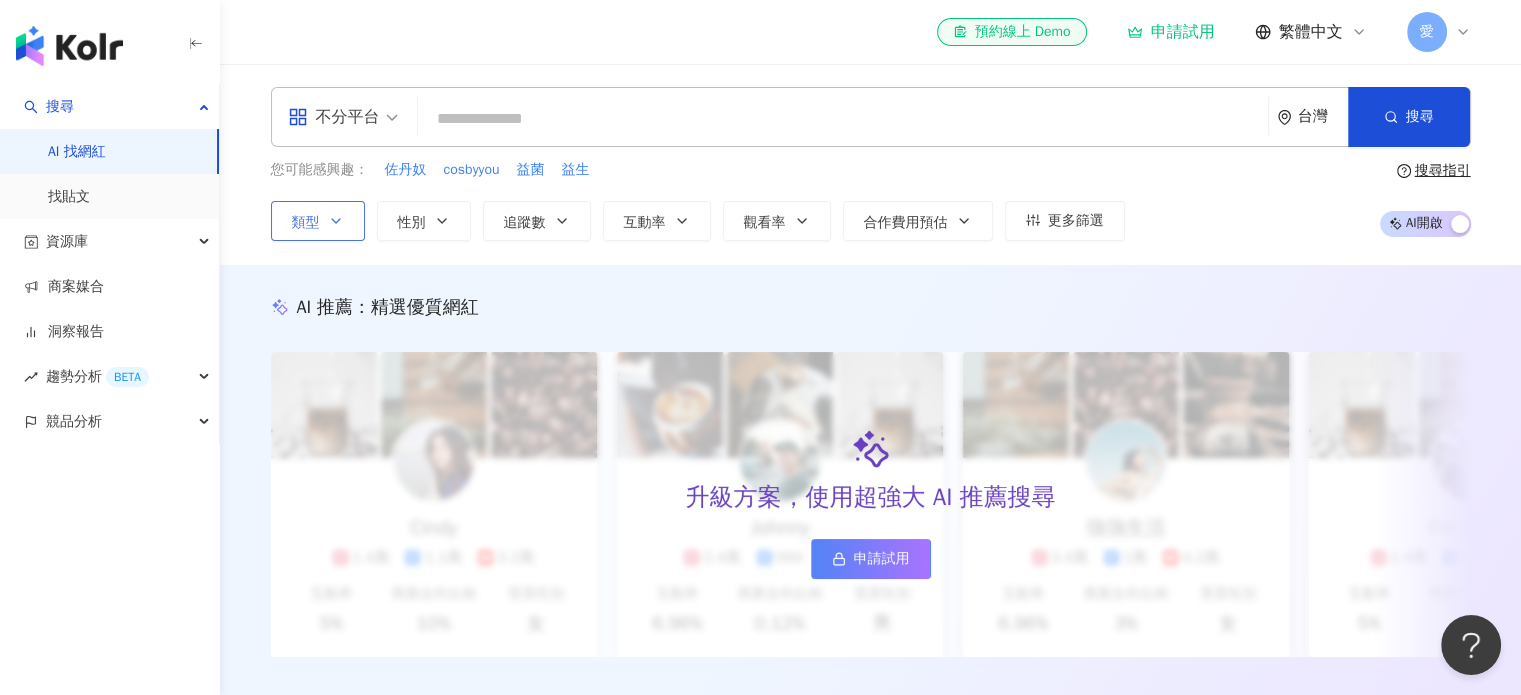 click 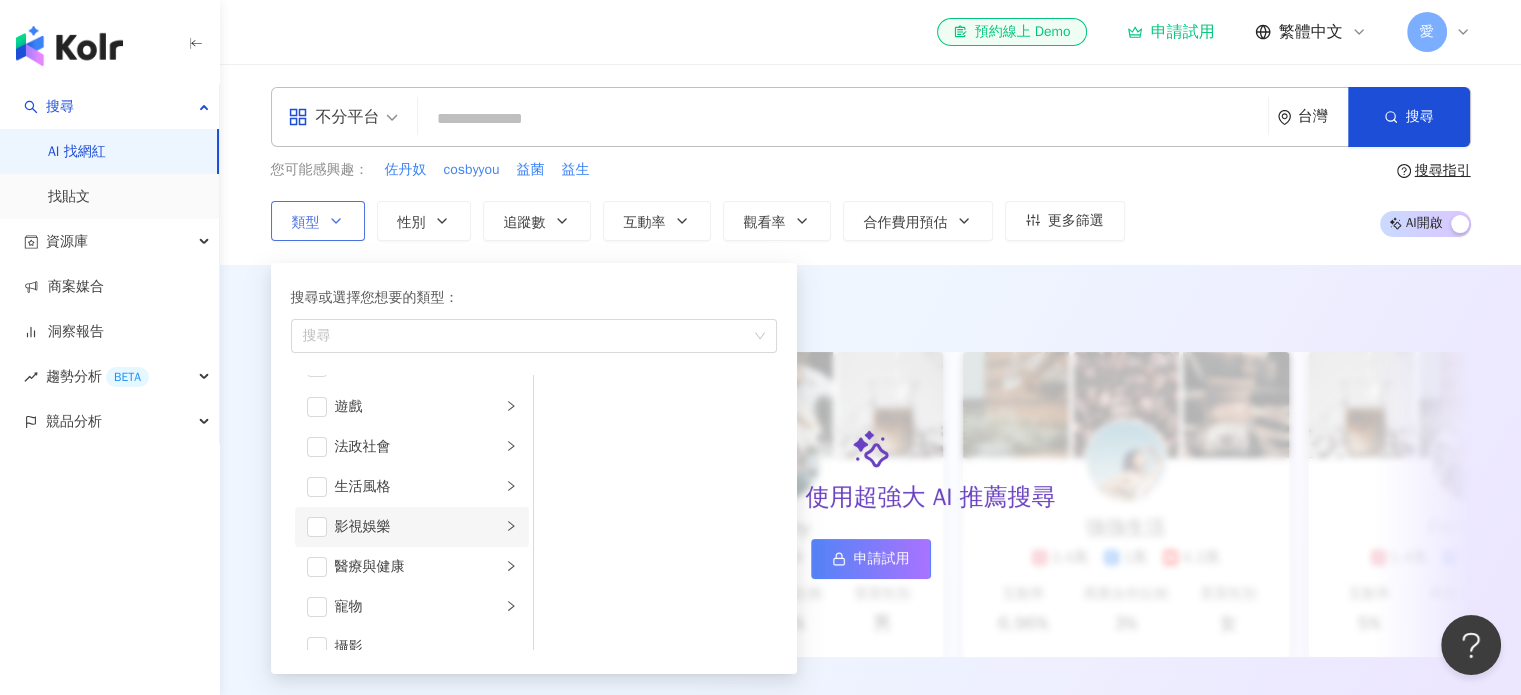 scroll, scrollTop: 400, scrollLeft: 0, axis: vertical 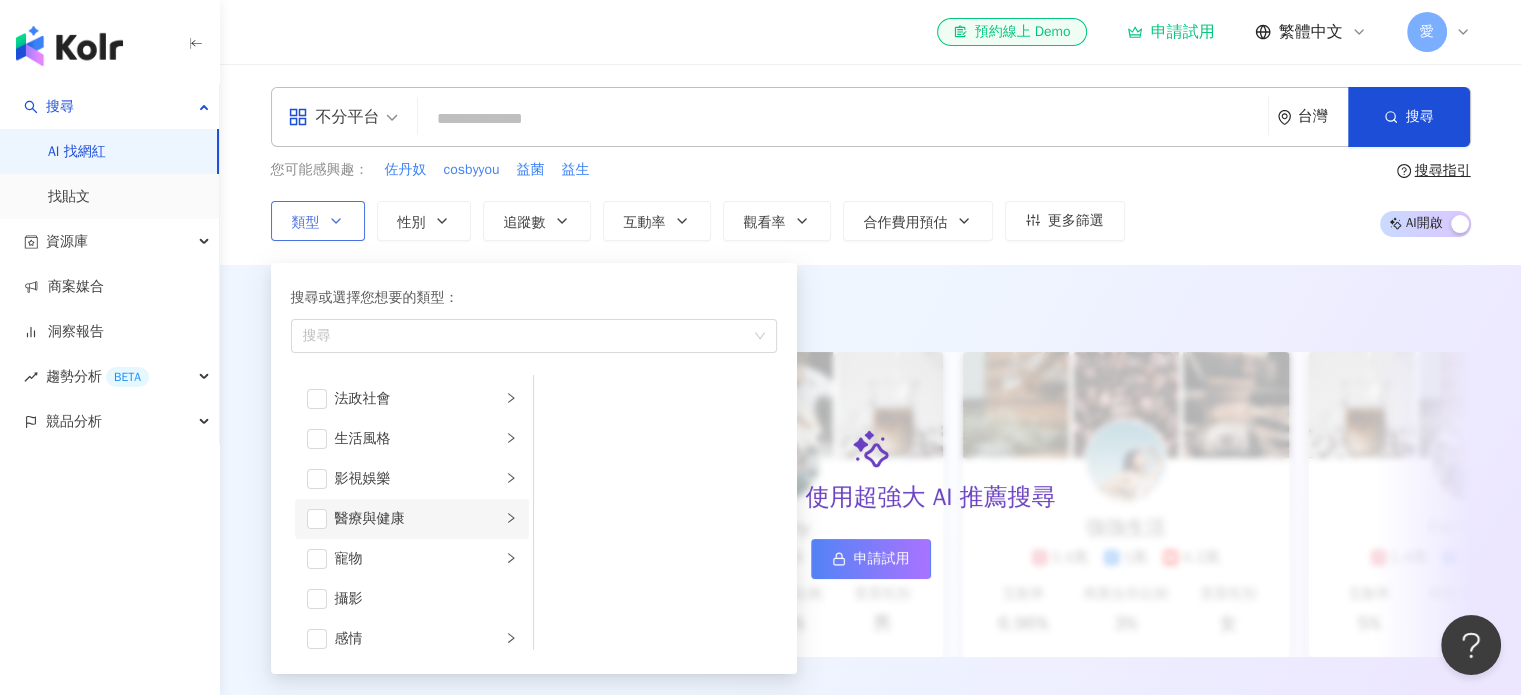 click on "醫療與健康" at bounding box center [418, 519] 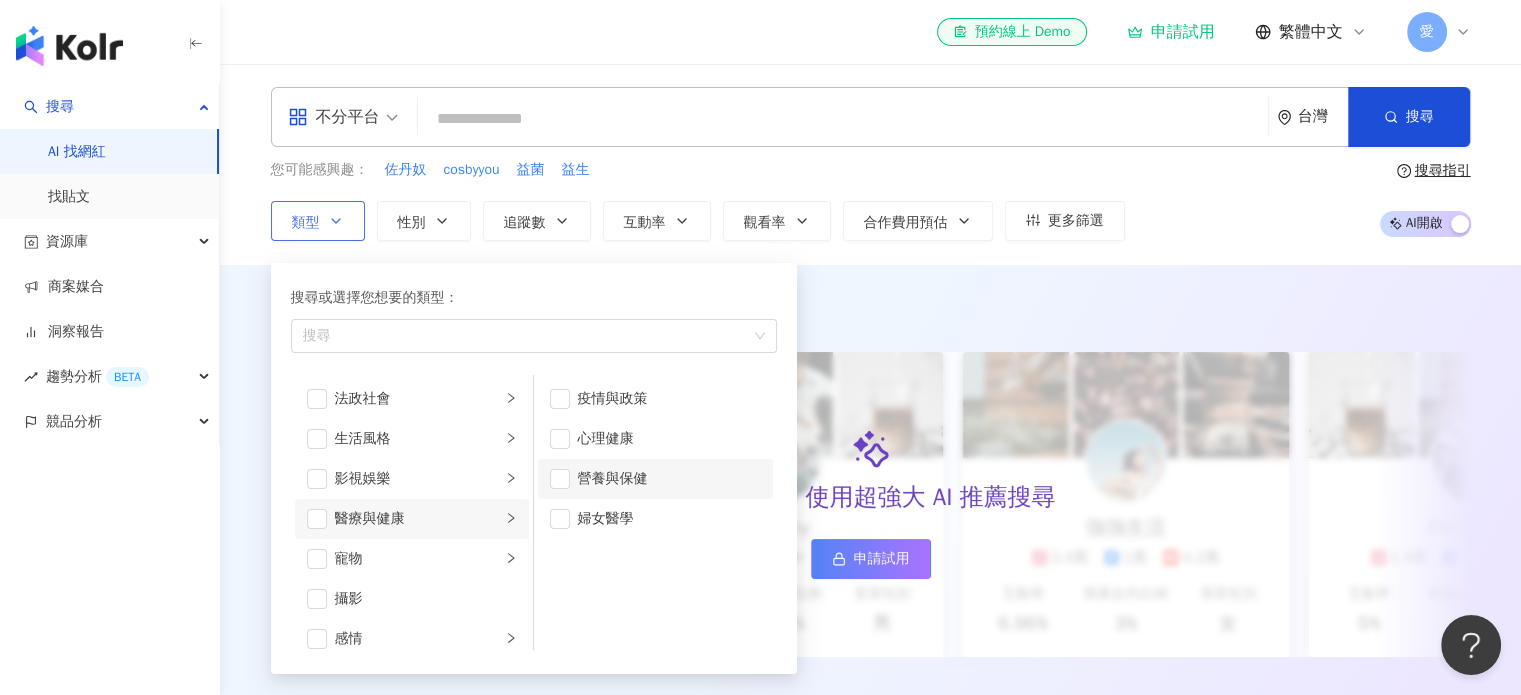 click on "營養與保健" at bounding box center [669, 479] 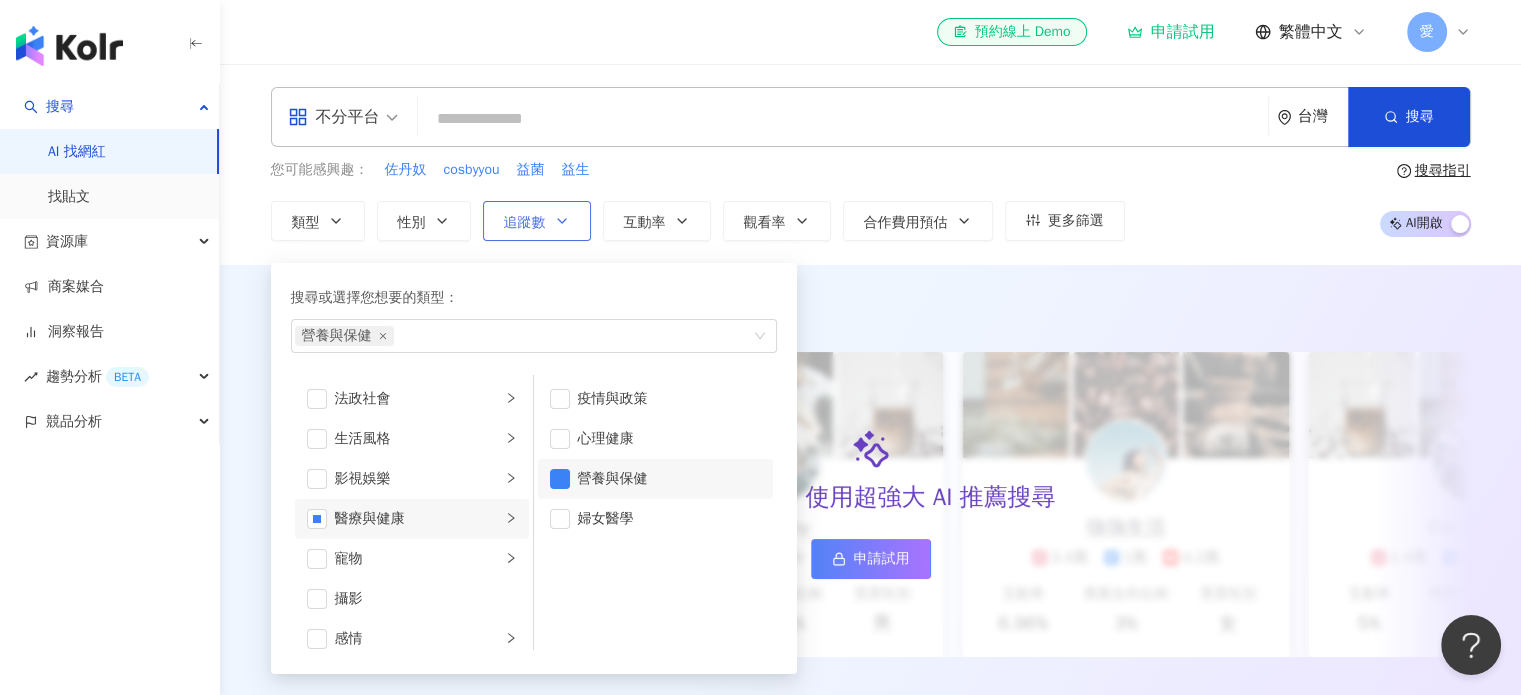 click 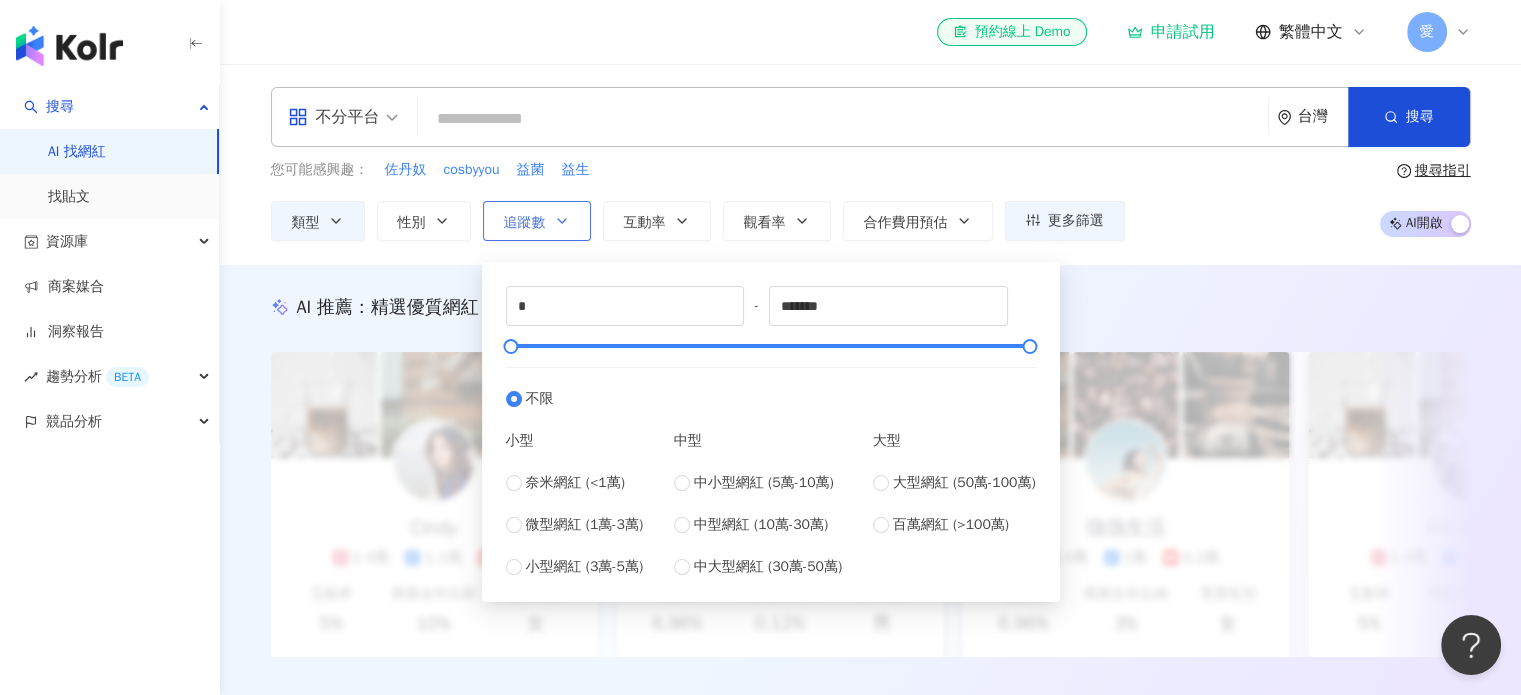 scroll, scrollTop: 0, scrollLeft: 0, axis: both 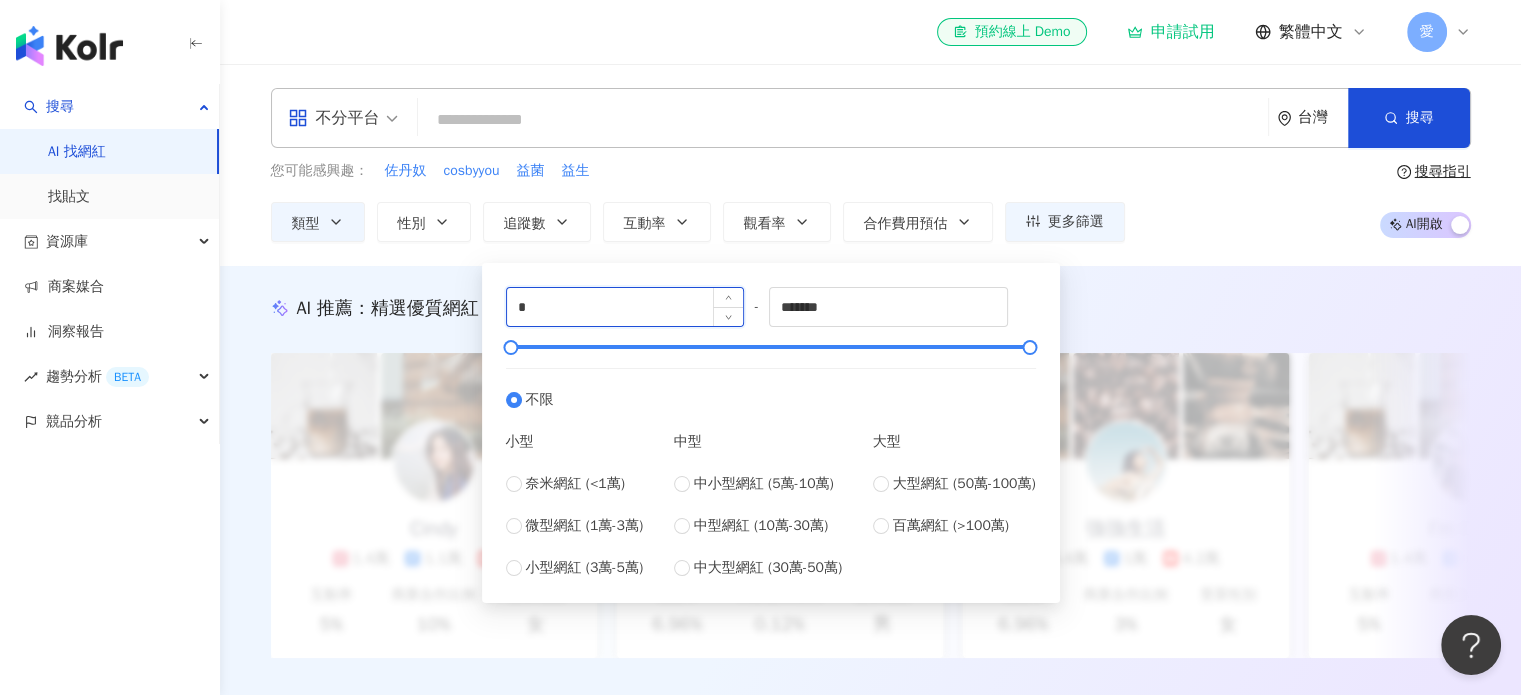 click on "*" at bounding box center (625, 307) 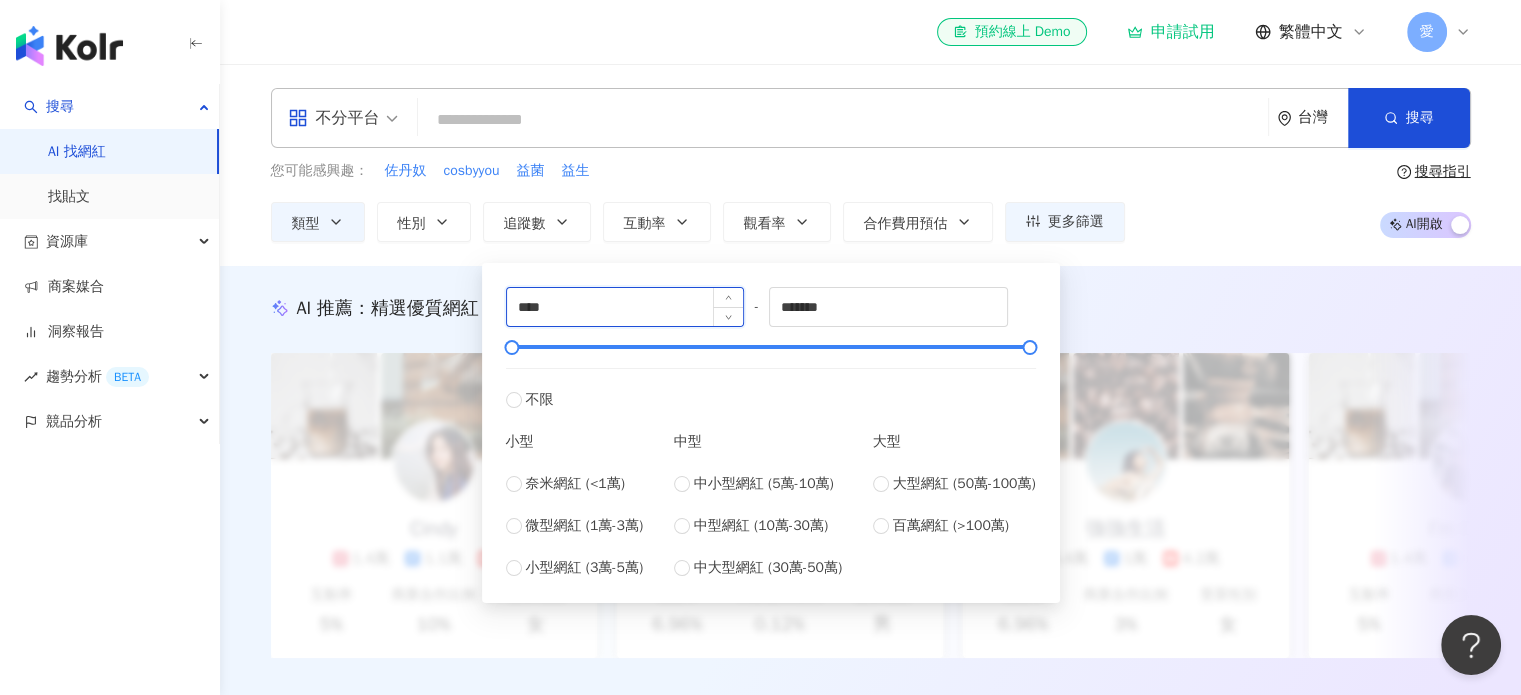 type on "****" 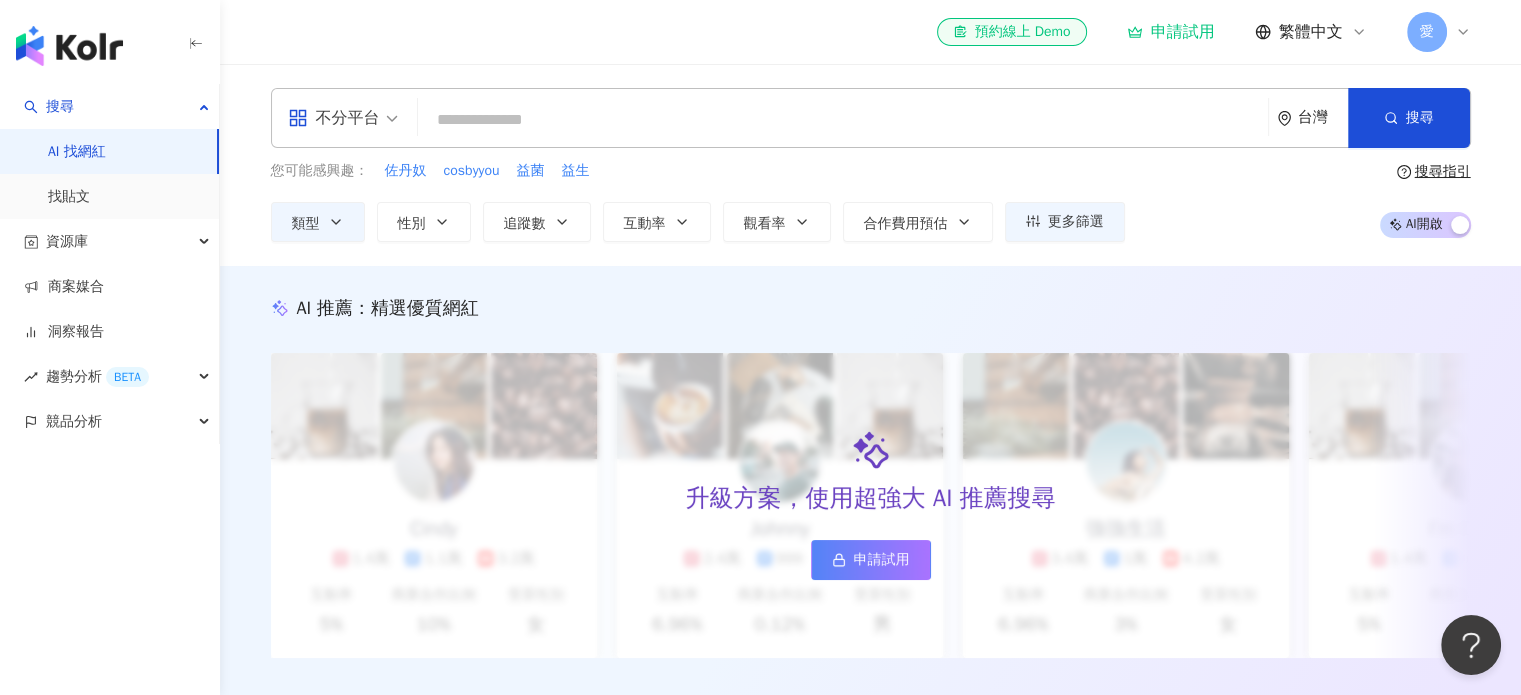 click on "不分平台 台灣 搜尋 您可能感興趣： 佐丹奴  cosbyyou  益菌  益生  類型 性別 追蹤數 互動率 觀看率 合作費用預估  更多篩選 ****  -  ******* 不限 小型 奈米網紅 (<1萬) 微型網紅 (1萬-3萬) 小型網紅 (3萬-5萬) 中型 中小型網紅 (5萬-10萬) 中型網紅 (10萬-30萬) 中大型網紅 (30萬-50萬) 大型 大型網紅 (50萬-100萬) 百萬網紅 (>100萬) 搜尋指引 AI  開啟 AI  關閉" at bounding box center (870, 165) 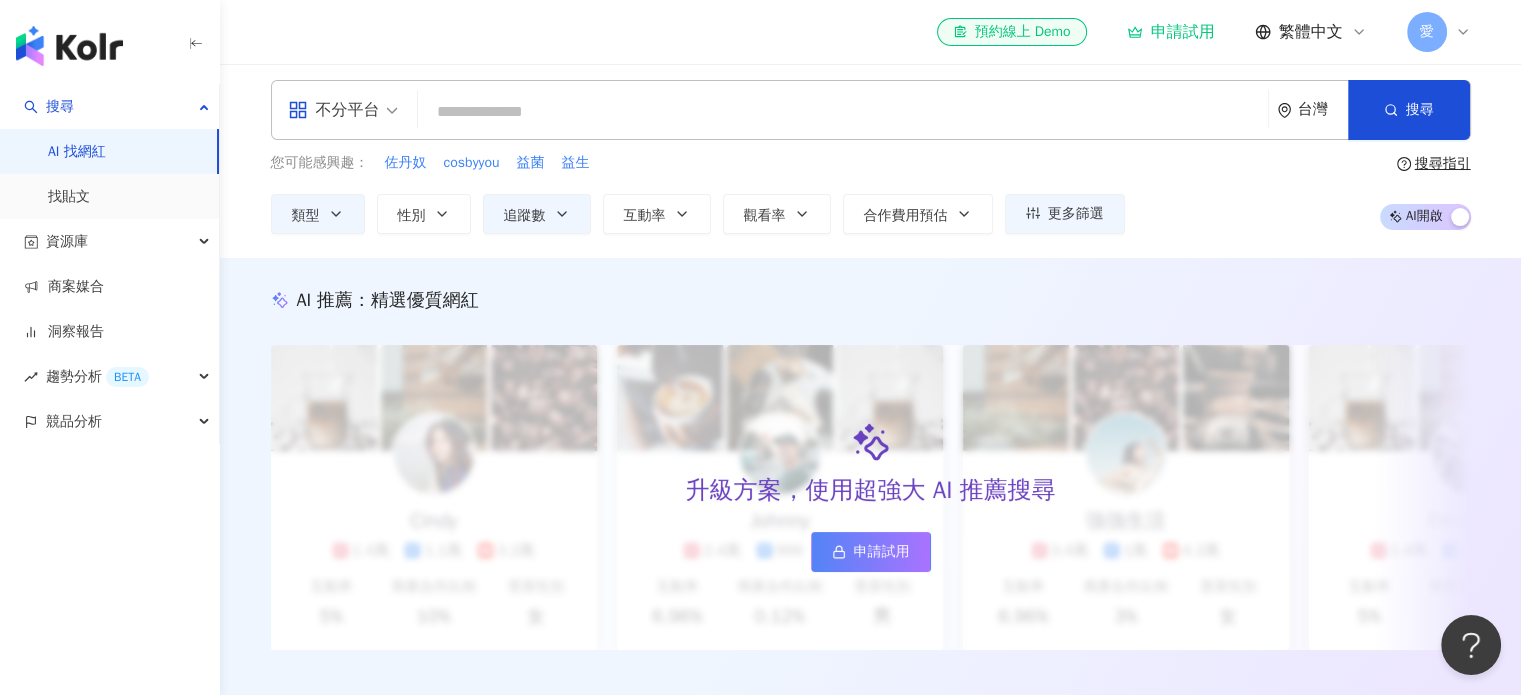 scroll, scrollTop: 0, scrollLeft: 0, axis: both 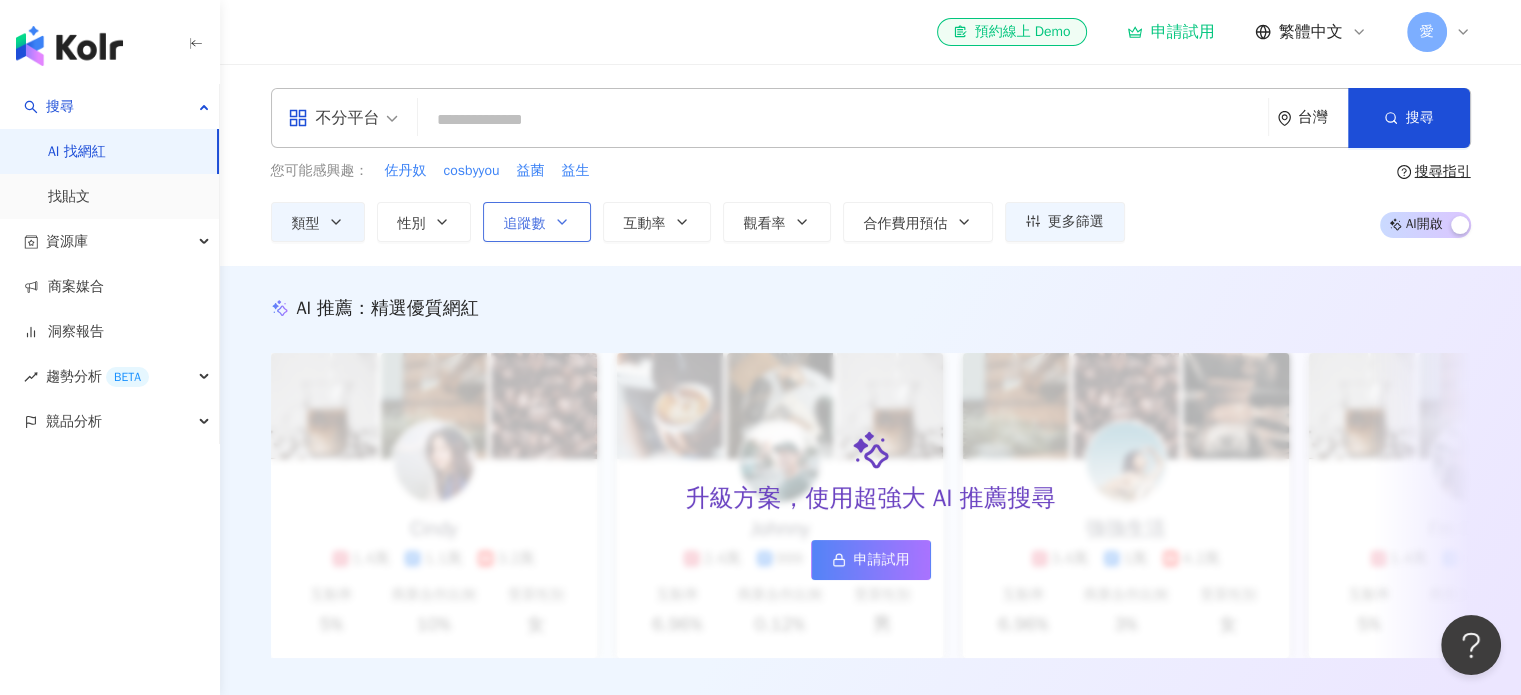 click 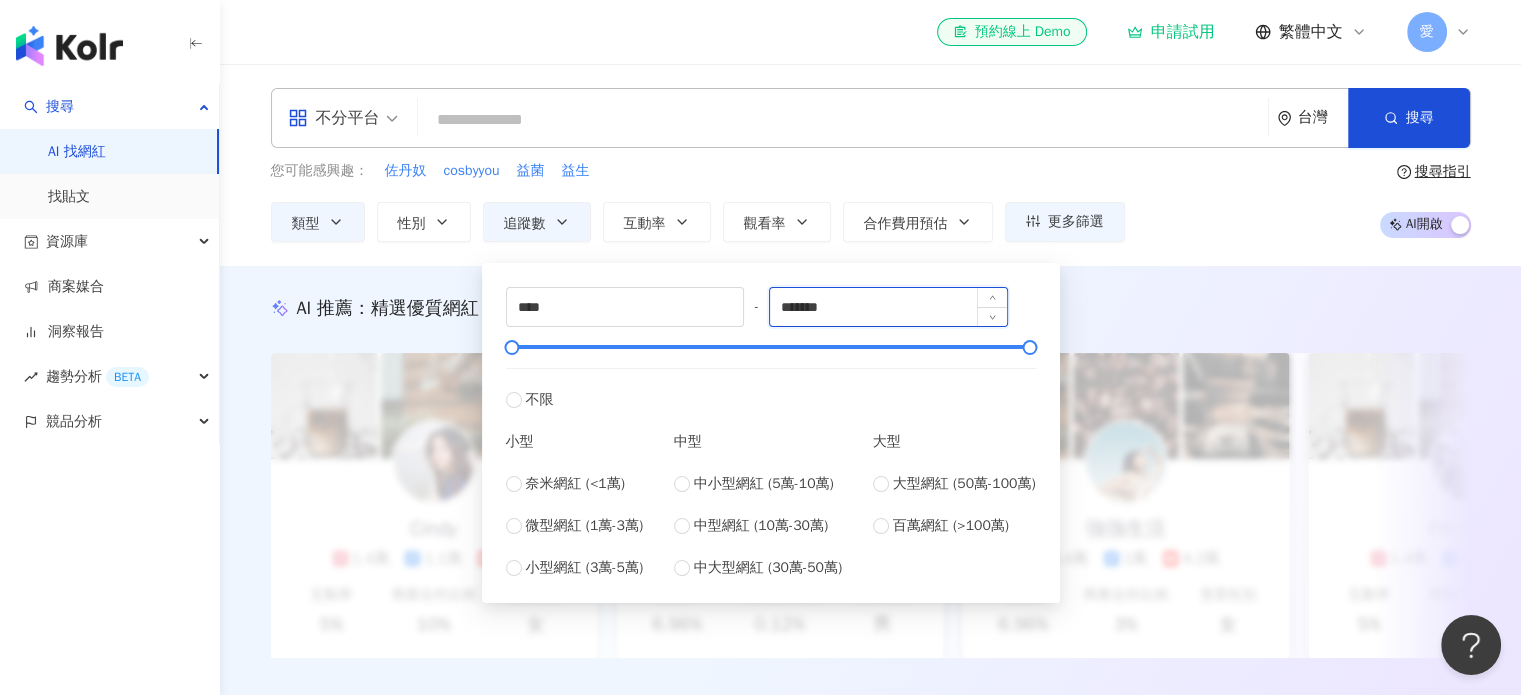 click on "*******" at bounding box center [888, 307] 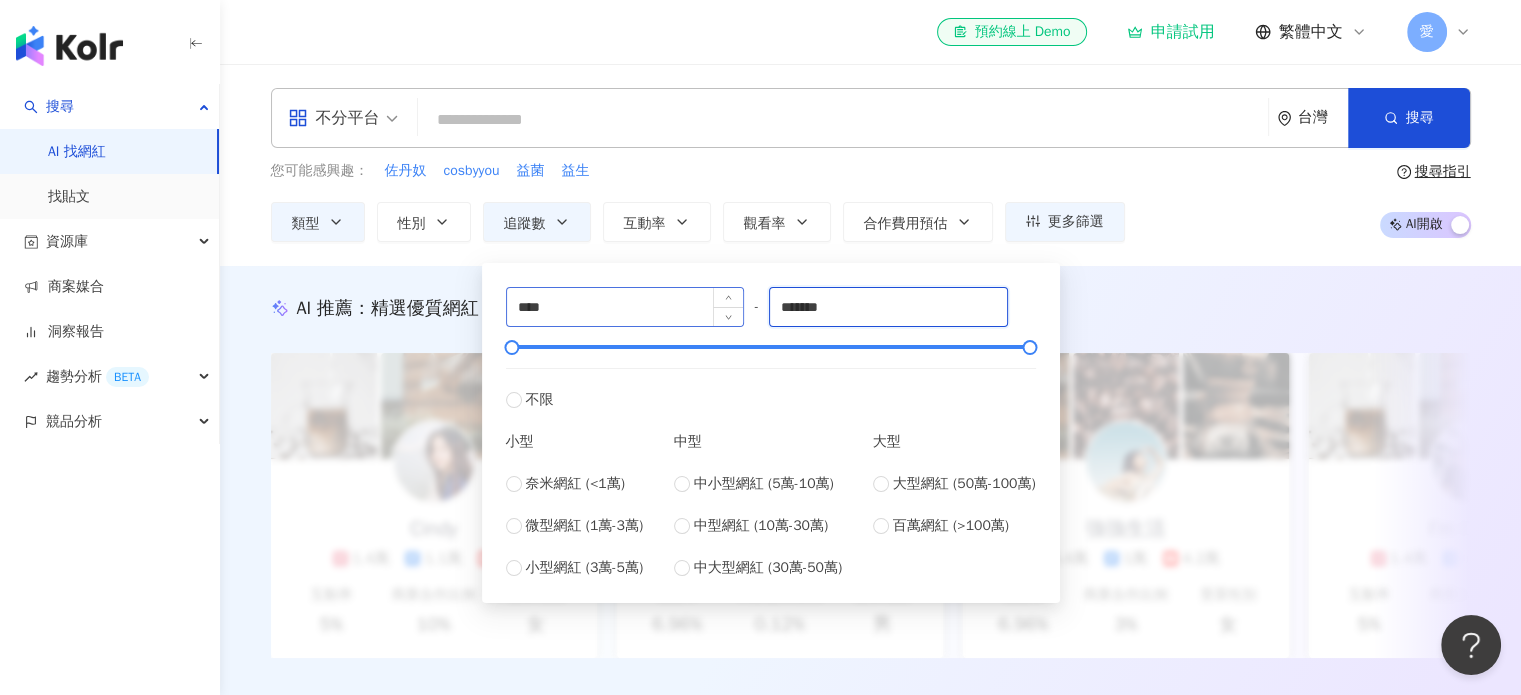 drag, startPoint x: 863, startPoint y: 306, endPoint x: 707, endPoint y: 299, distance: 156.15697 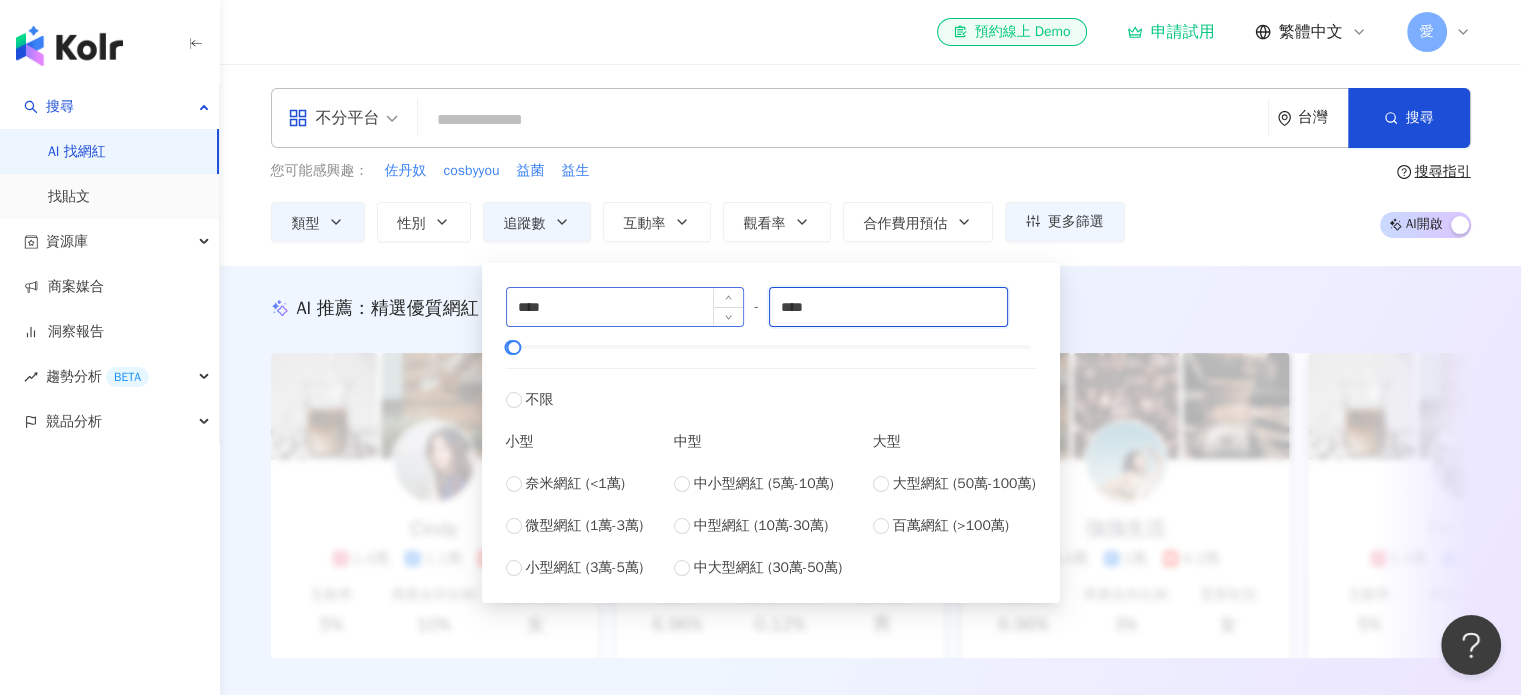 type on "****" 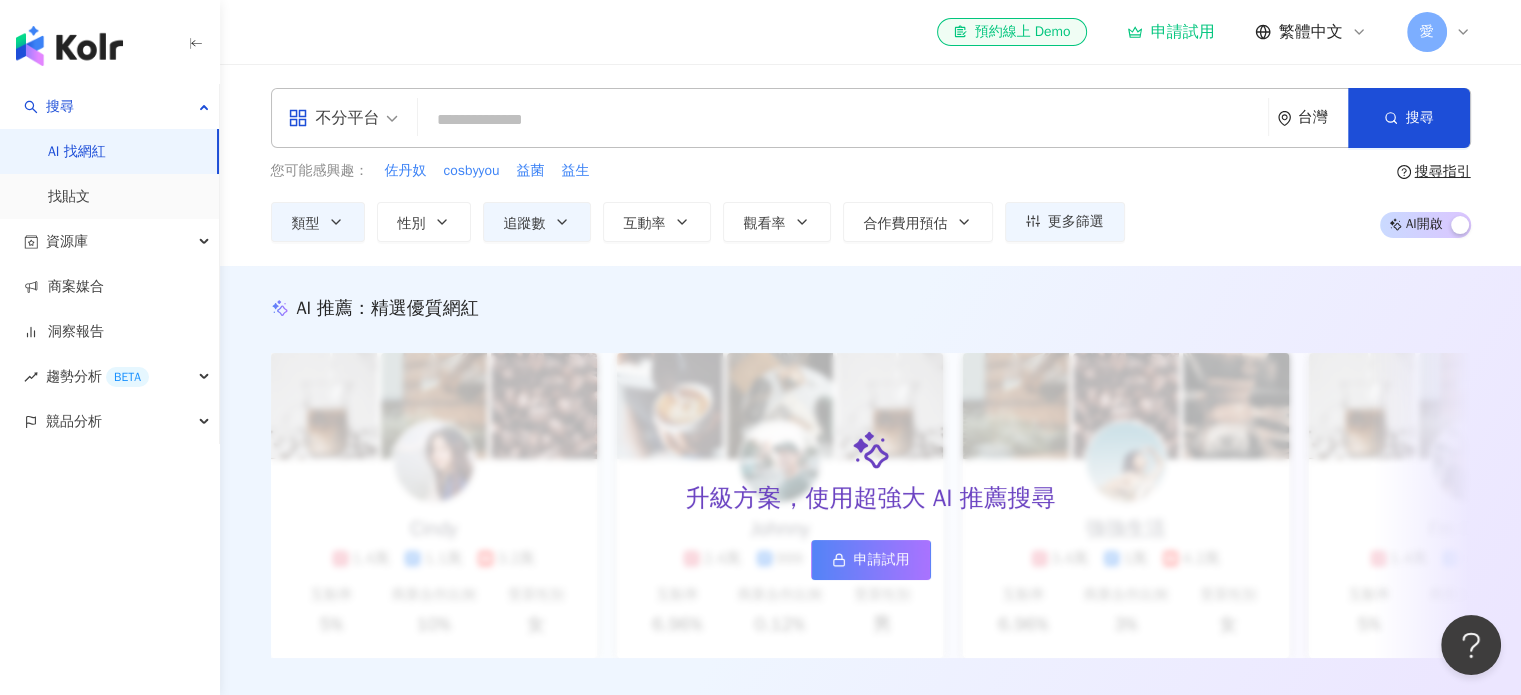 click on "不分平台 台灣 搜尋 您可能感興趣： 佐丹奴  cosbyyou  益菌  益生  類型 性別 追蹤數 互動率 觀看率 合作費用預估  更多篩選 ****  -  **** 不限 小型 奈米網紅 (<1萬) 微型網紅 (1萬-3萬) 小型網紅 (3萬-5萬) 中型 中小型網紅 (5萬-10萬) 中型網紅 (10萬-30萬) 中大型網紅 (30萬-50萬) 大型 大型網紅 (50萬-100萬) 百萬網紅 (>100萬) 搜尋指引 AI  開啟 AI  關閉" at bounding box center [870, 165] 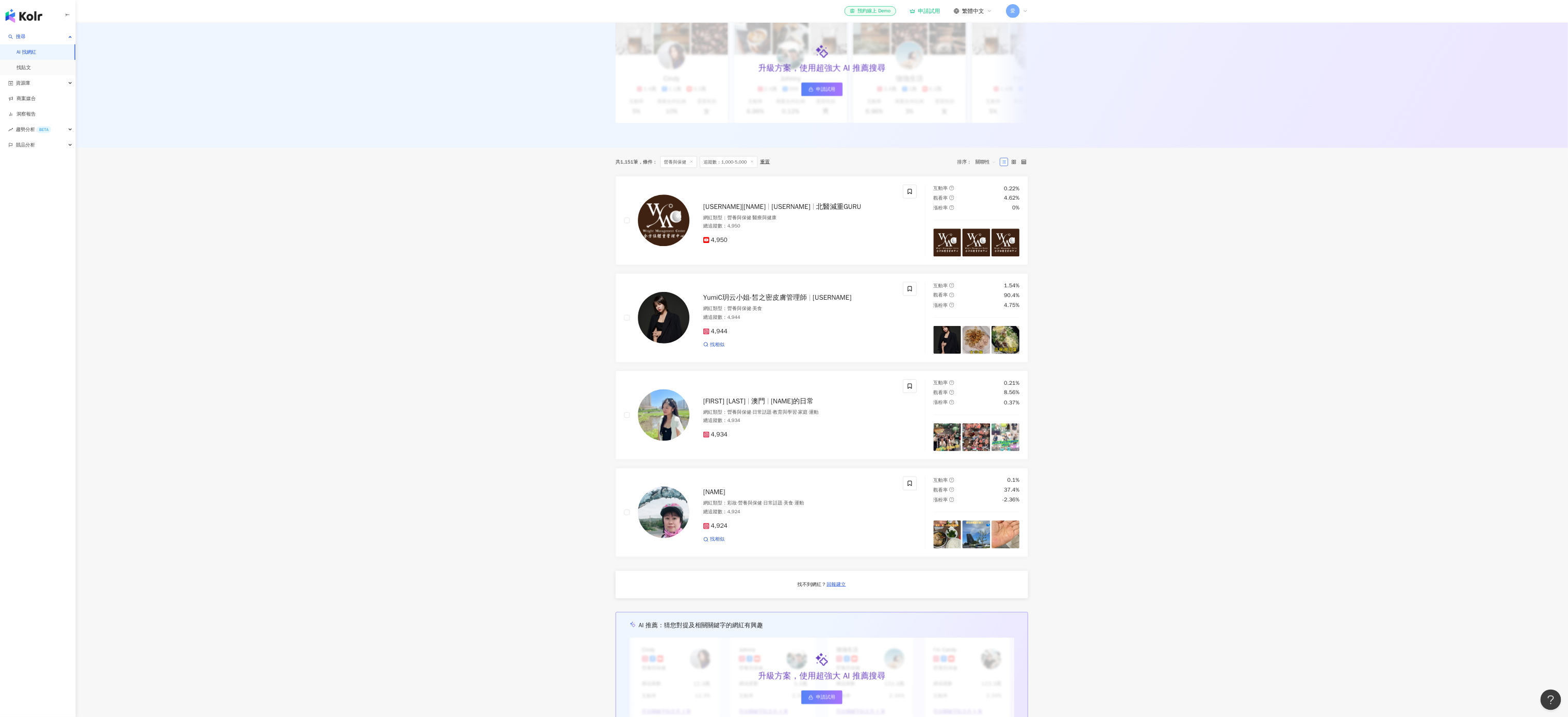 scroll, scrollTop: 154, scrollLeft: 0, axis: vertical 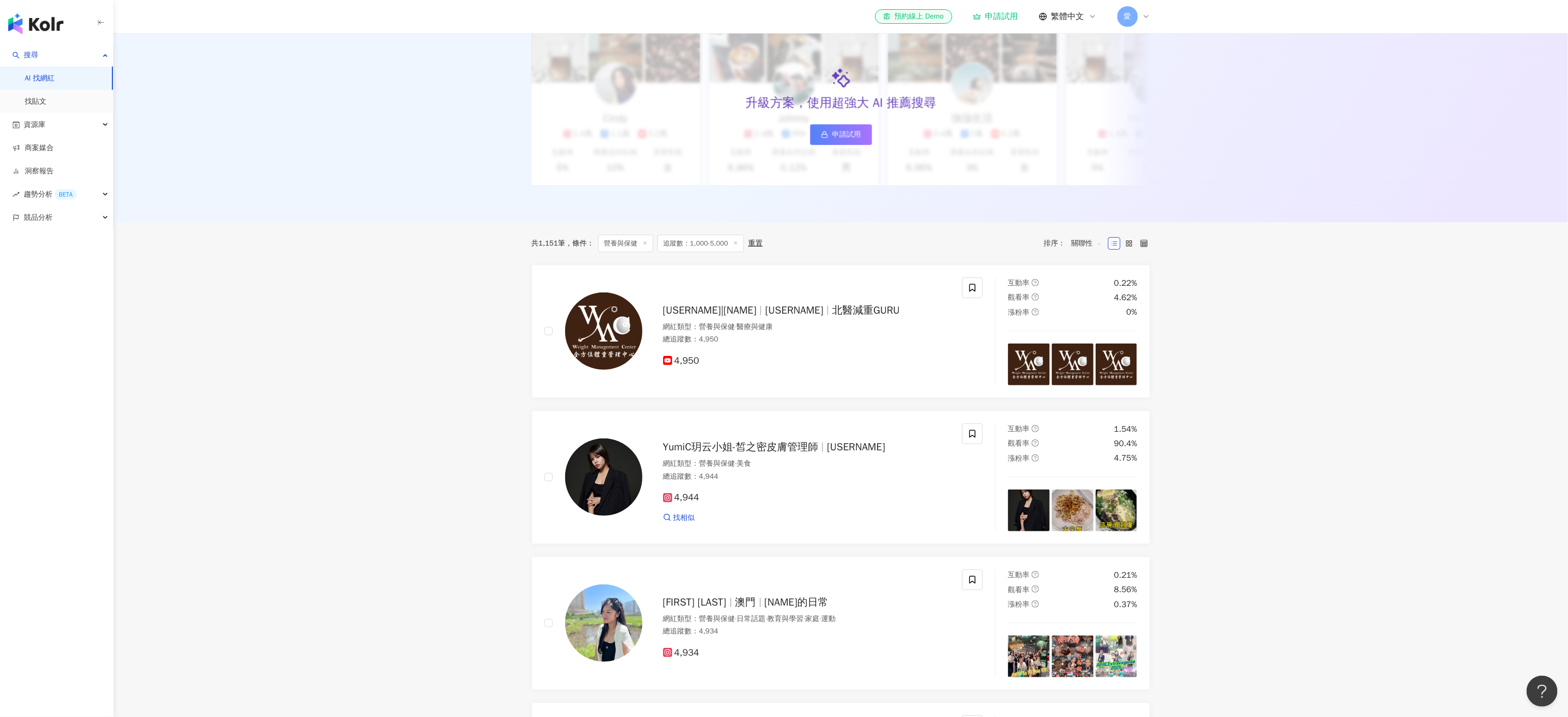 drag, startPoint x: 2153, startPoint y: 8, endPoint x: 1229, endPoint y: 378, distance: 995.3271 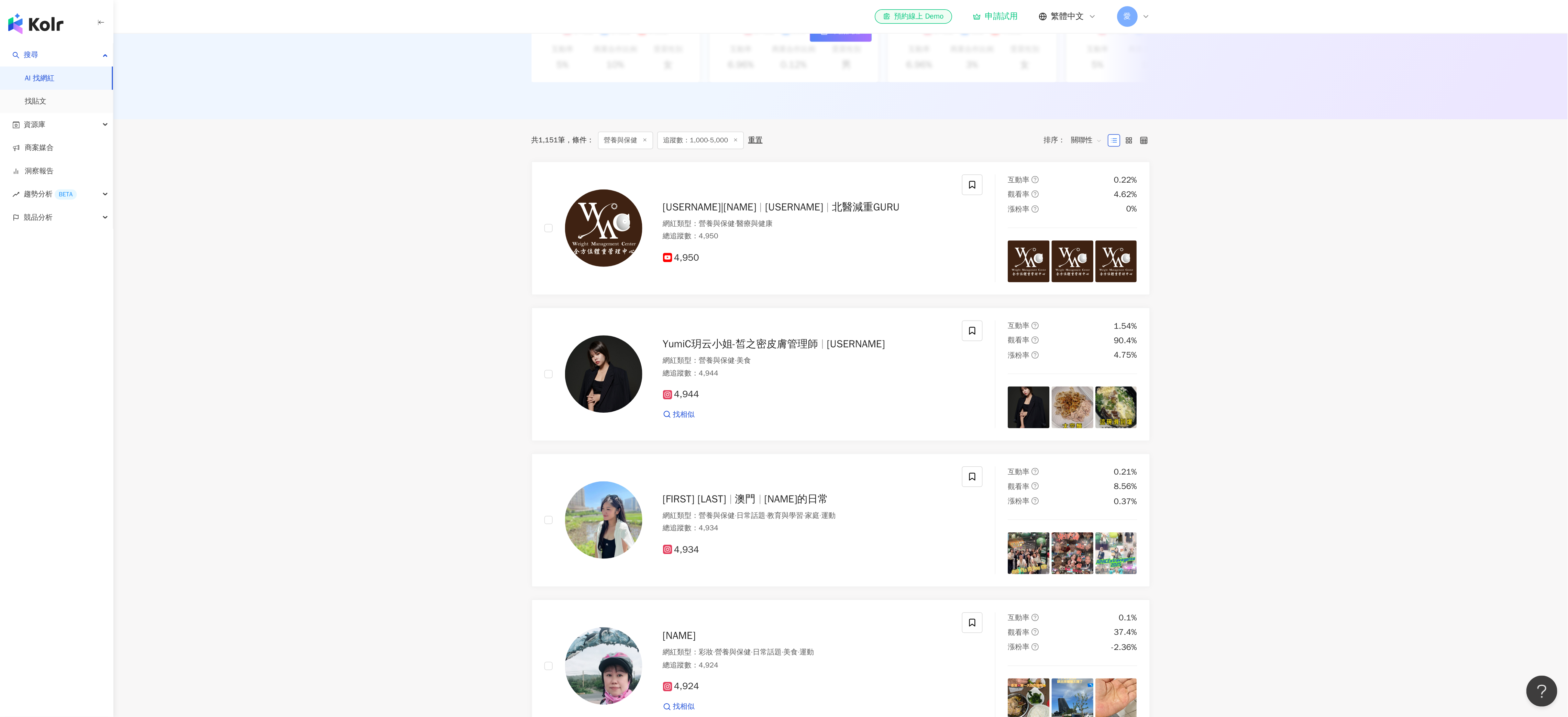 scroll, scrollTop: 172, scrollLeft: 0, axis: vertical 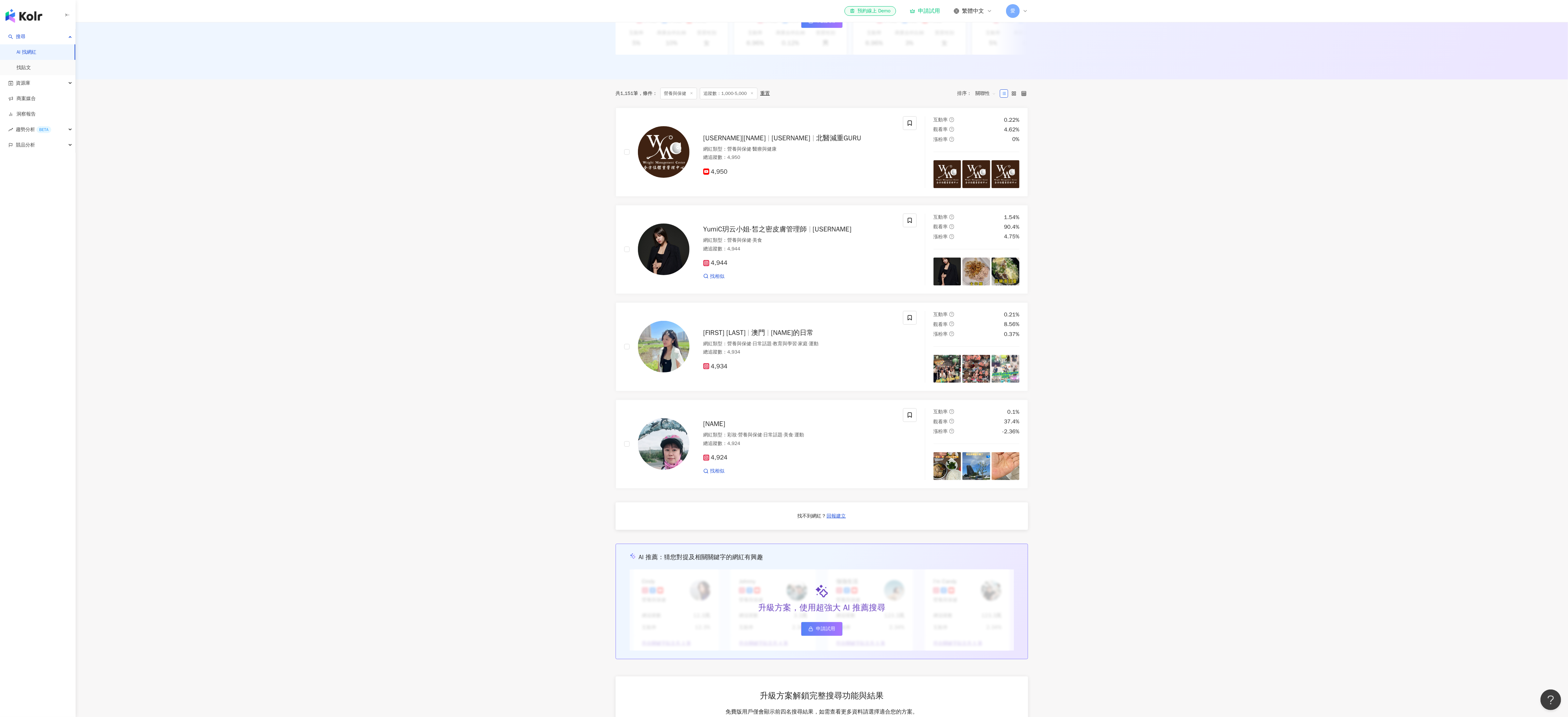 drag, startPoint x: 969, startPoint y: 0, endPoint x: 1180, endPoint y: 345, distance: 404.4082 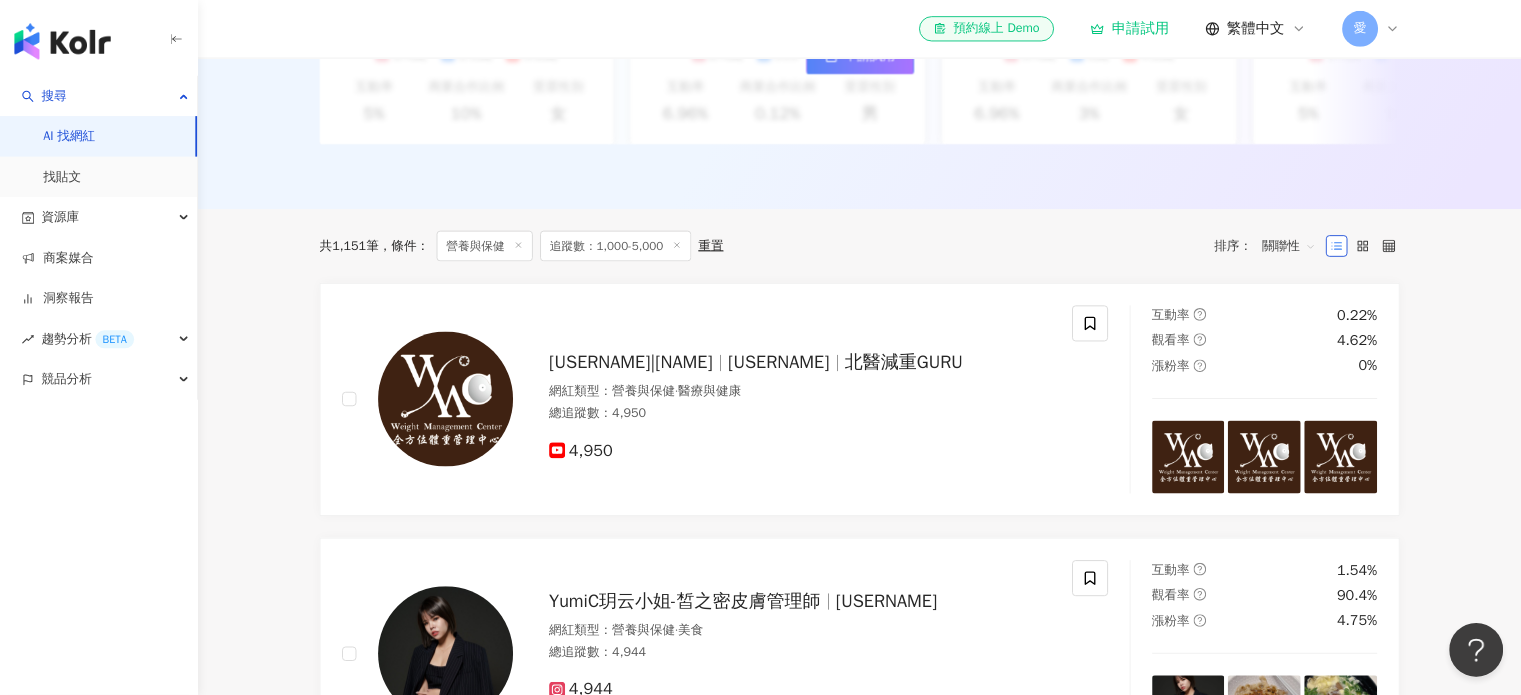 scroll, scrollTop: 498, scrollLeft: 0, axis: vertical 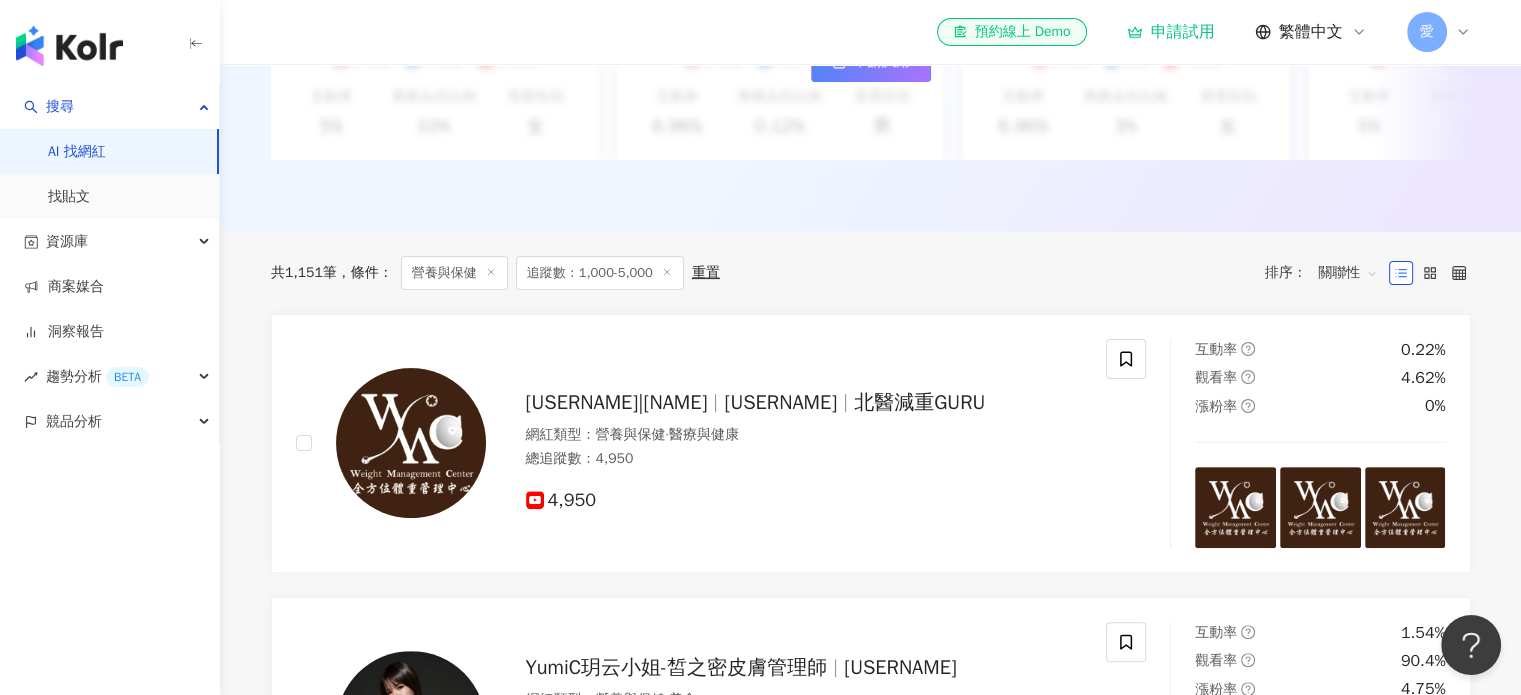 drag, startPoint x: 4360, startPoint y: 1, endPoint x: 976, endPoint y: 258, distance: 3393.7449 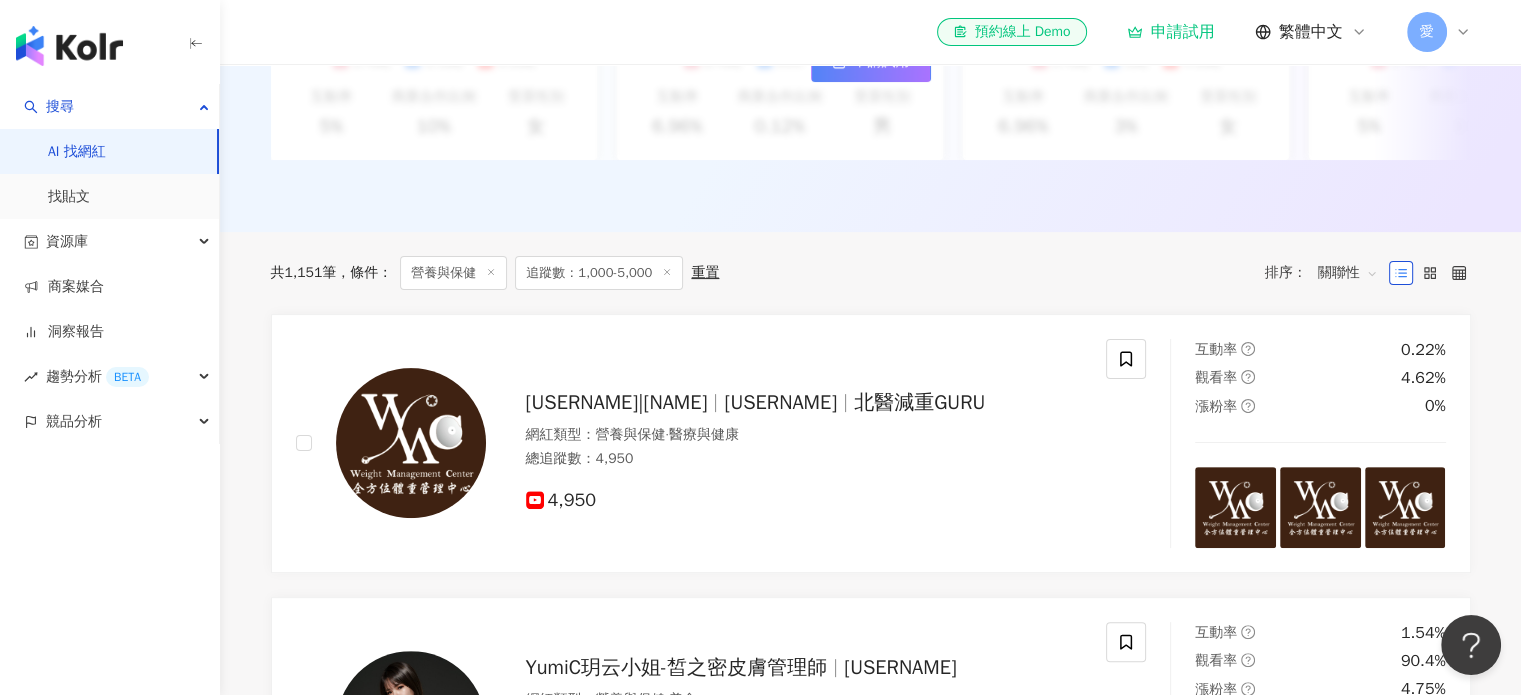 drag, startPoint x: 728, startPoint y: 3, endPoint x: 738, endPoint y: 0, distance: 10.440307 